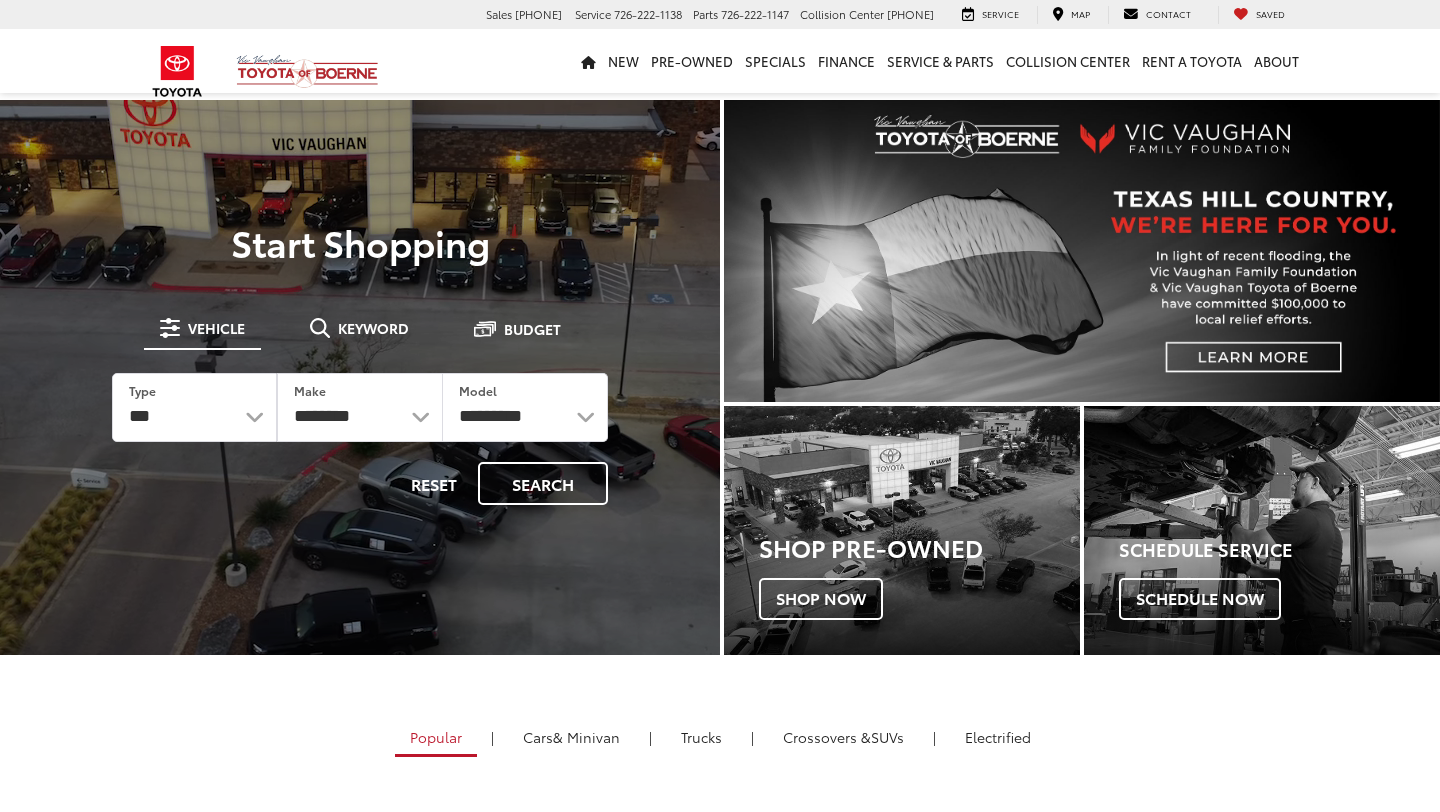 scroll, scrollTop: 0, scrollLeft: 0, axis: both 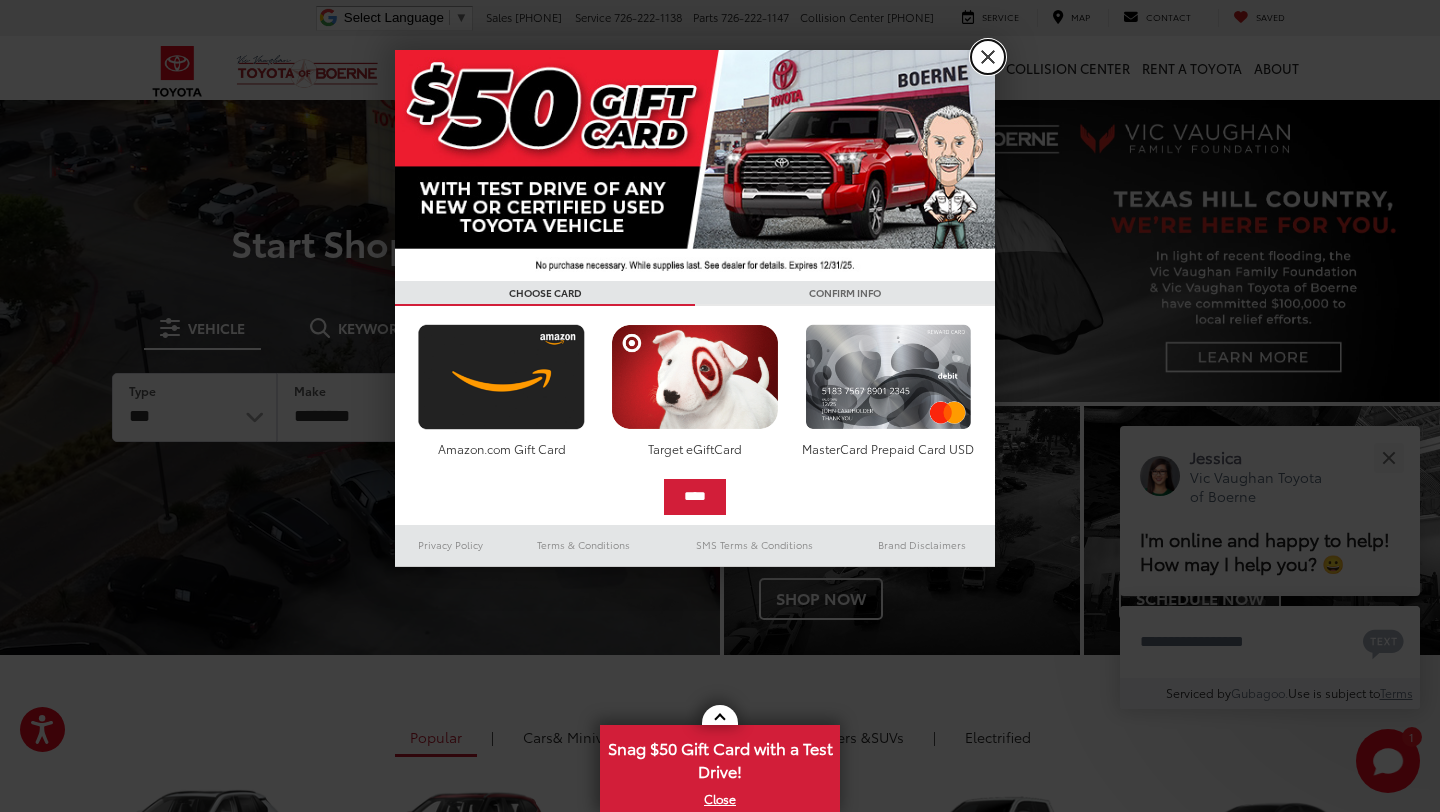 click on "X" at bounding box center [988, 57] 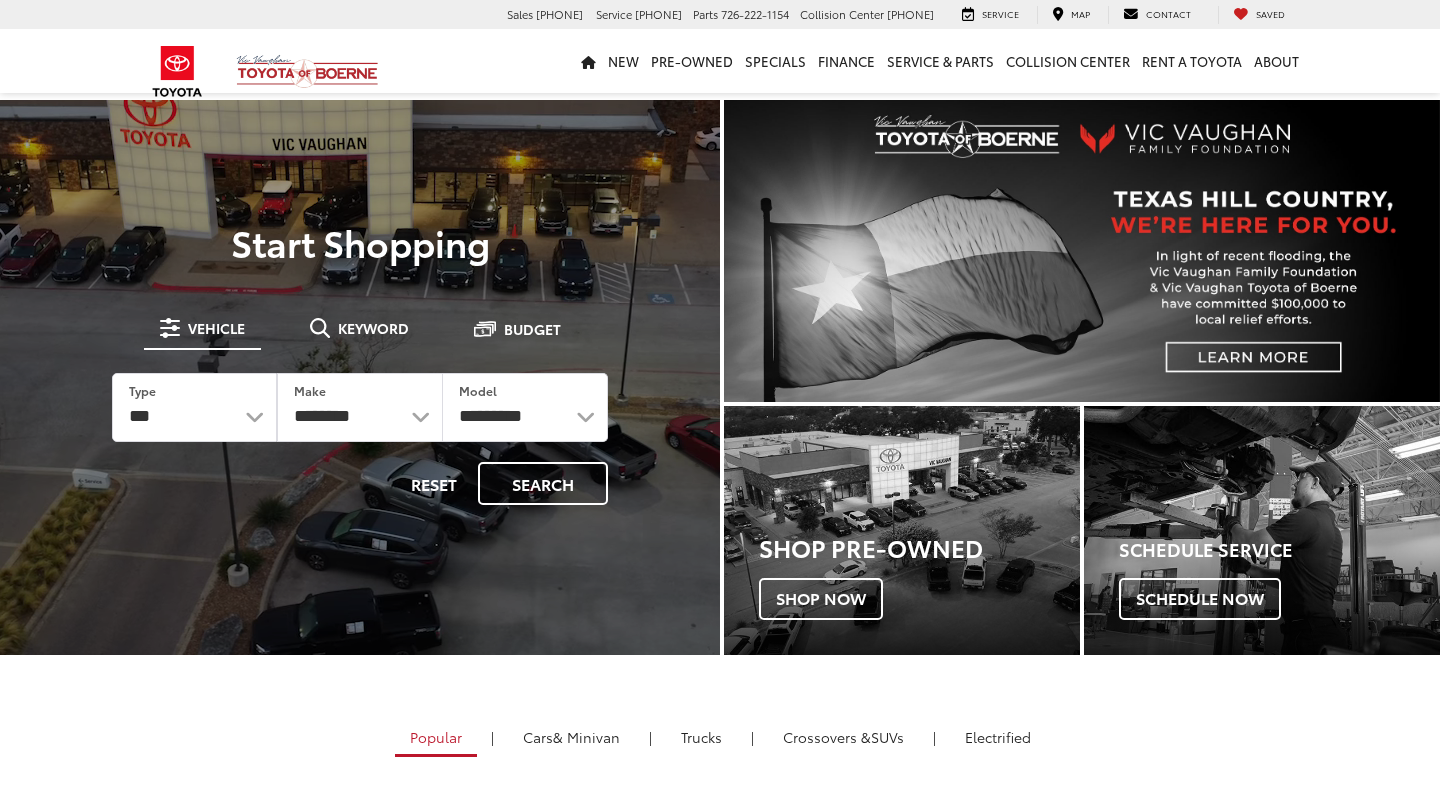 scroll, scrollTop: 0, scrollLeft: 0, axis: both 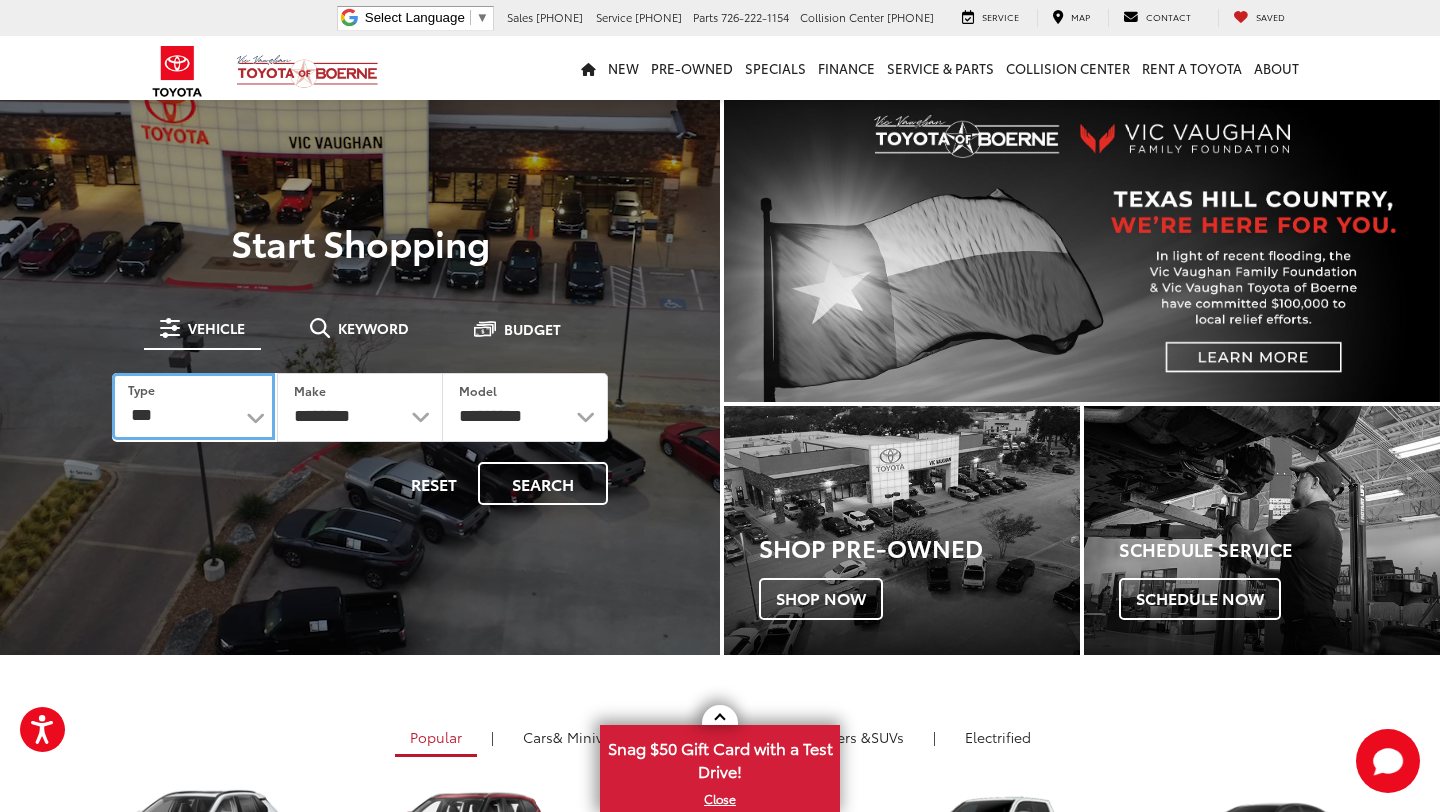 click on "***
***
****
*********" at bounding box center (193, 406) 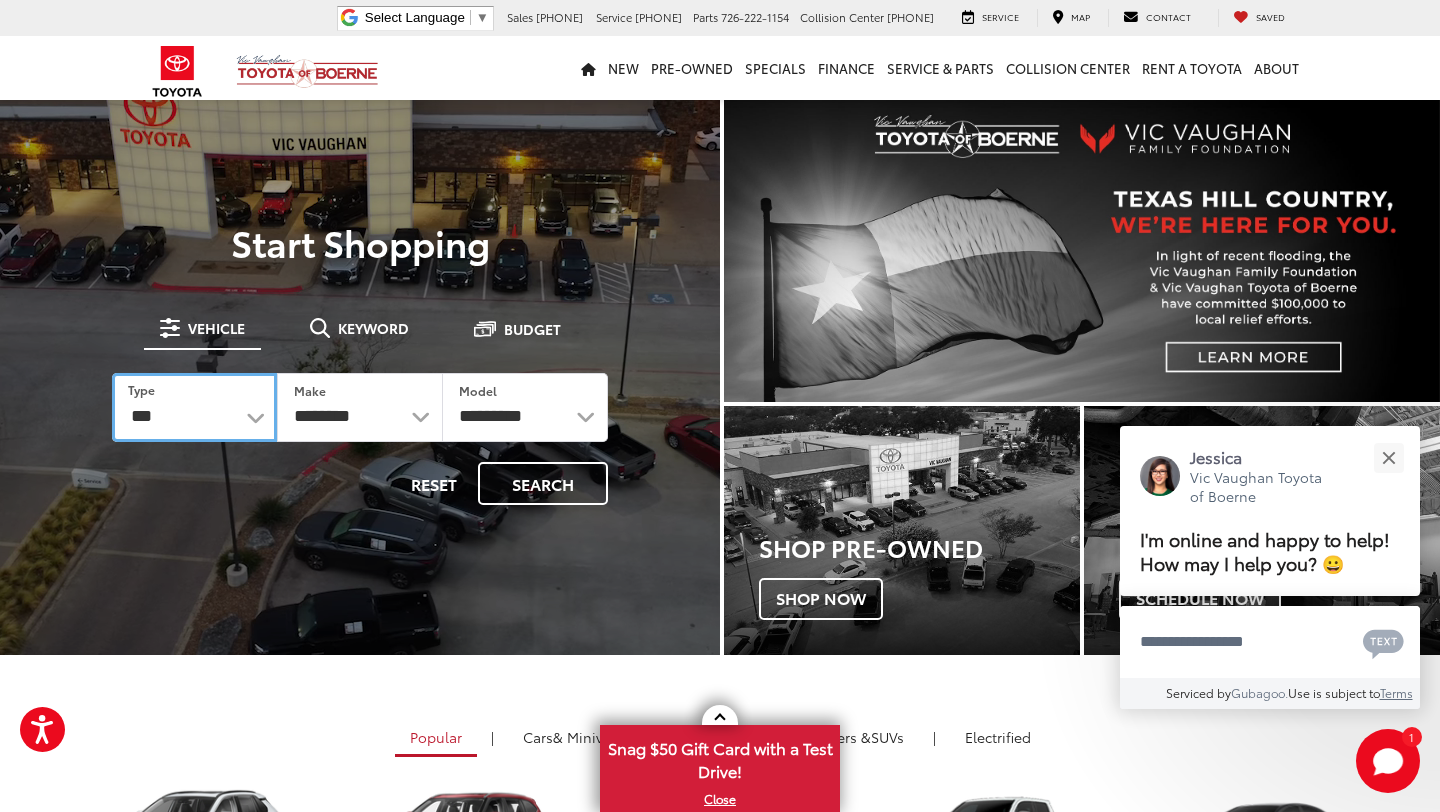 select on "******" 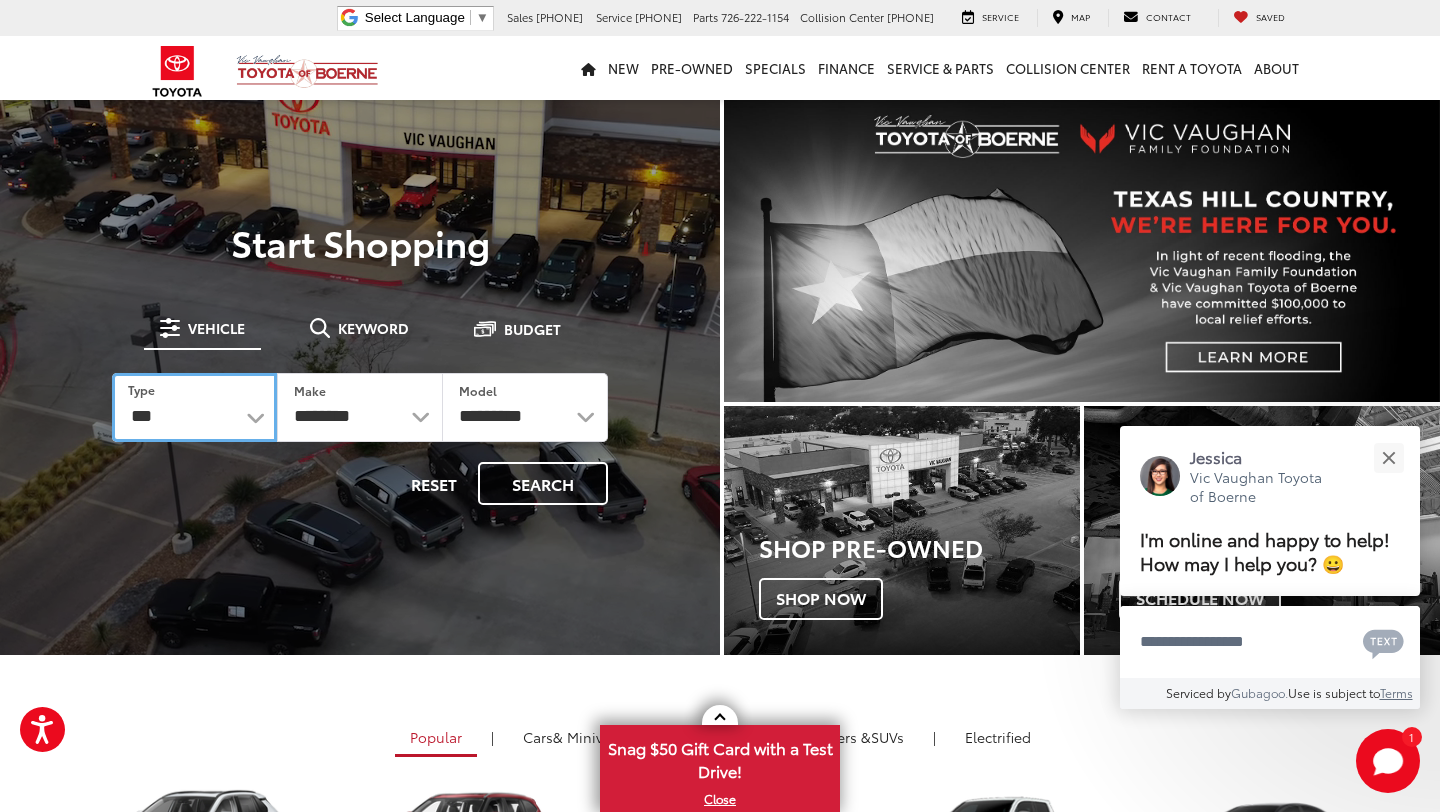 select on "******" 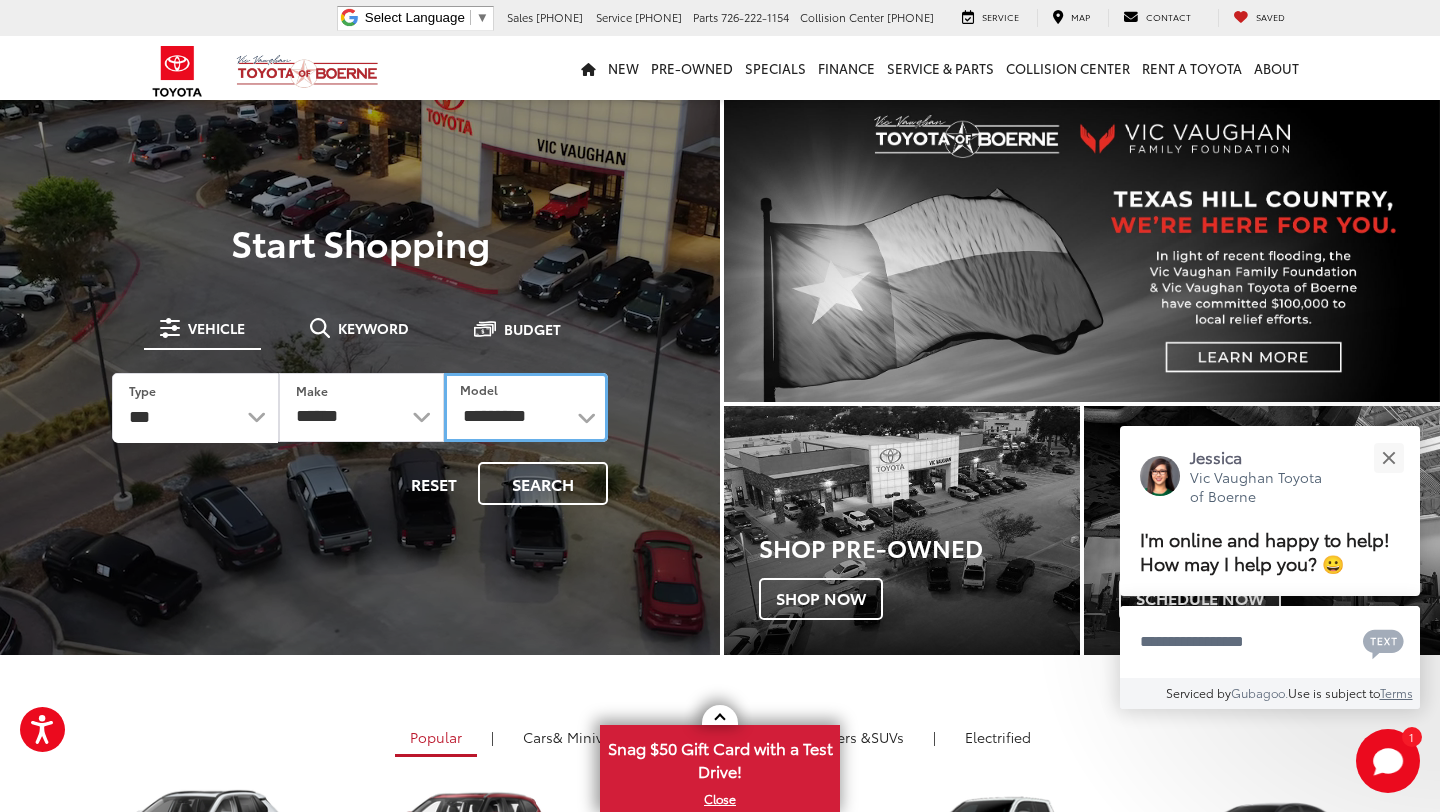 click on "**********" at bounding box center [526, 407] 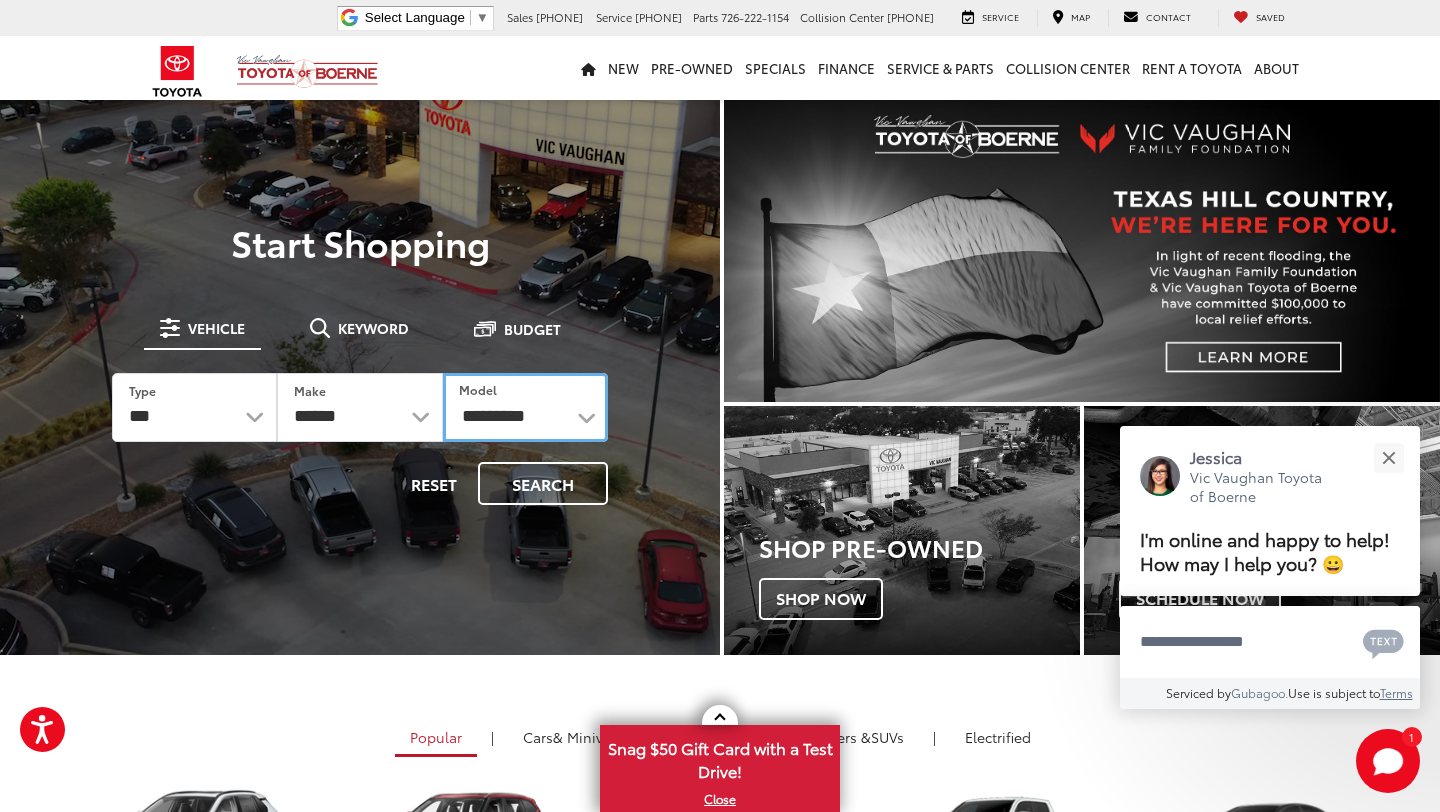 select on "**********" 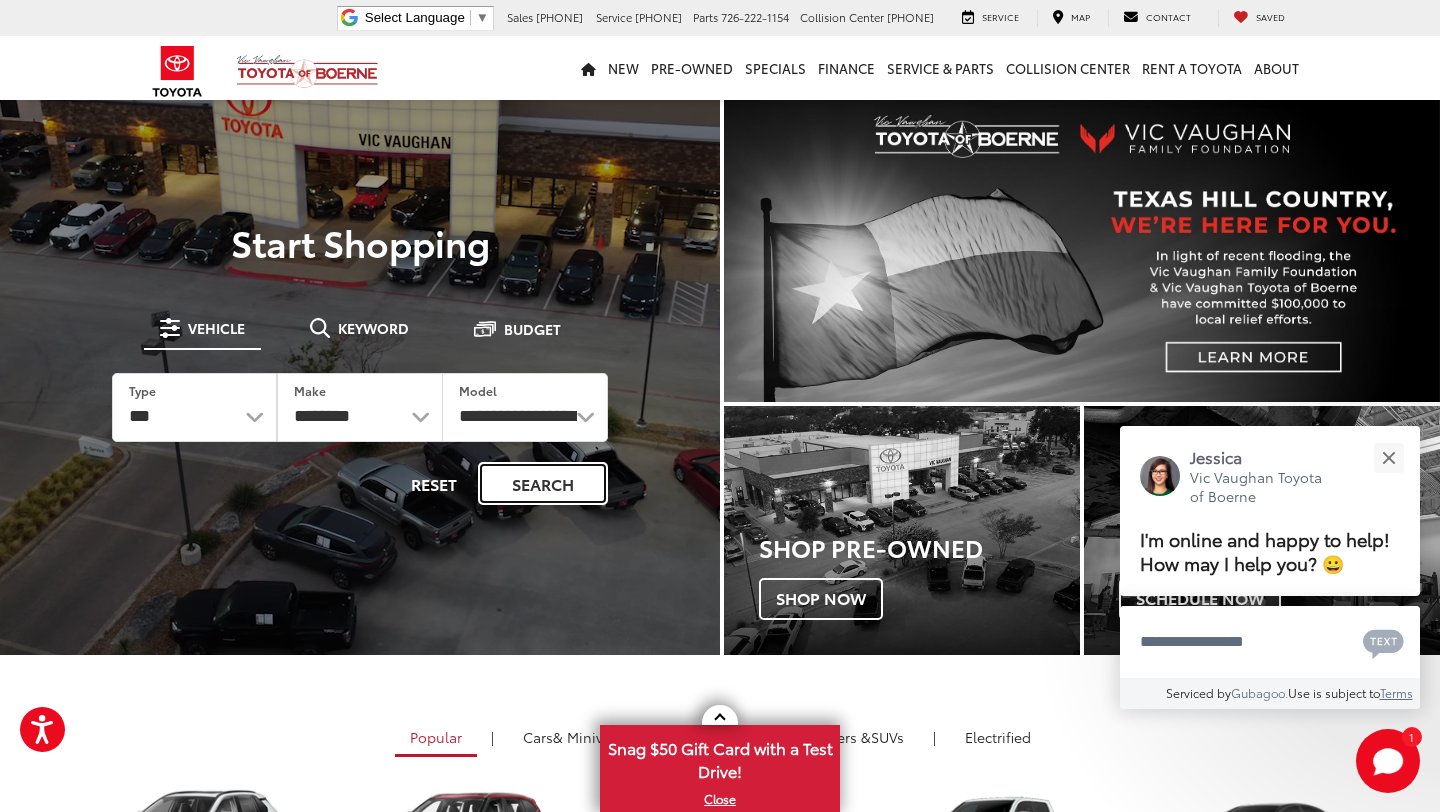 click on "Search" at bounding box center (543, 483) 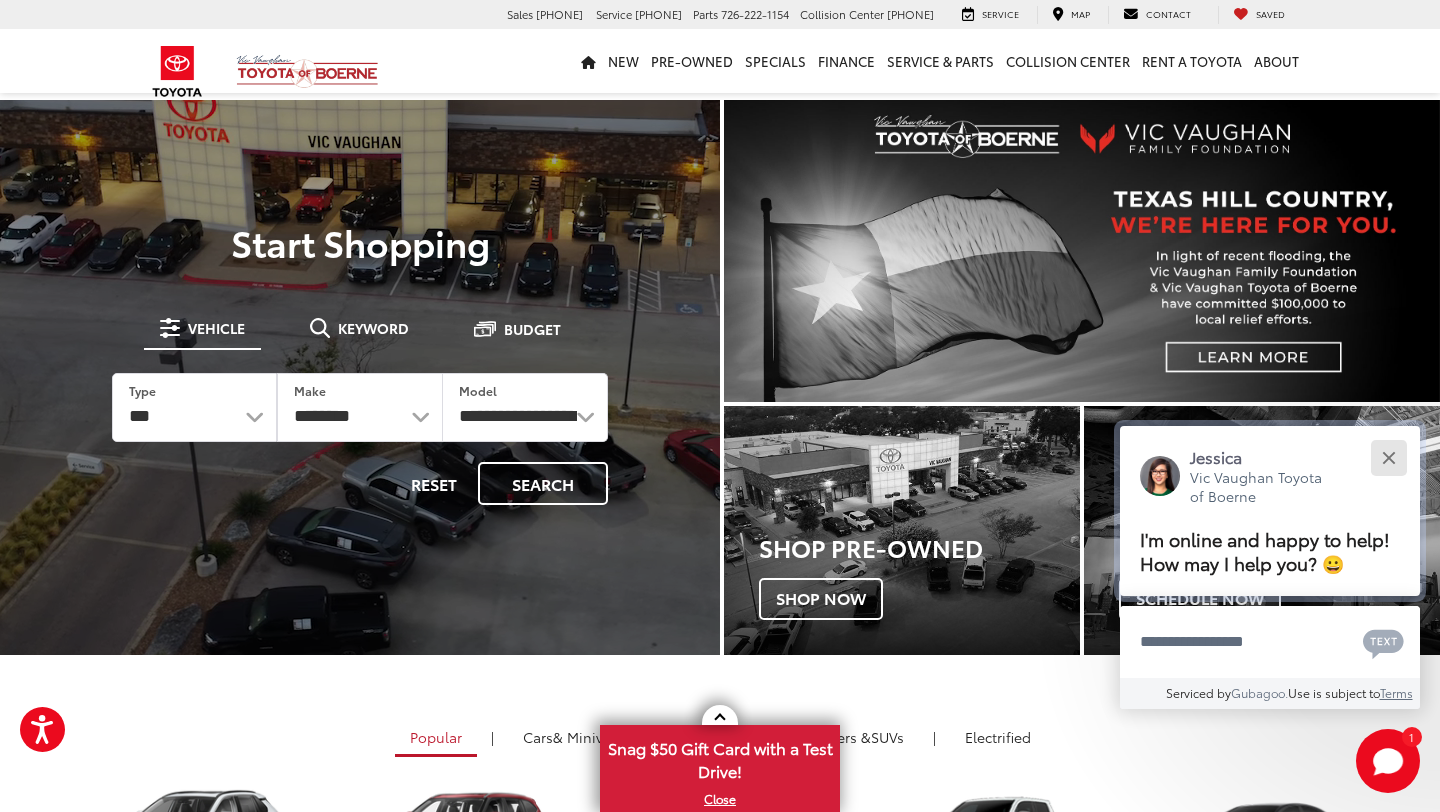 click at bounding box center (1388, 457) 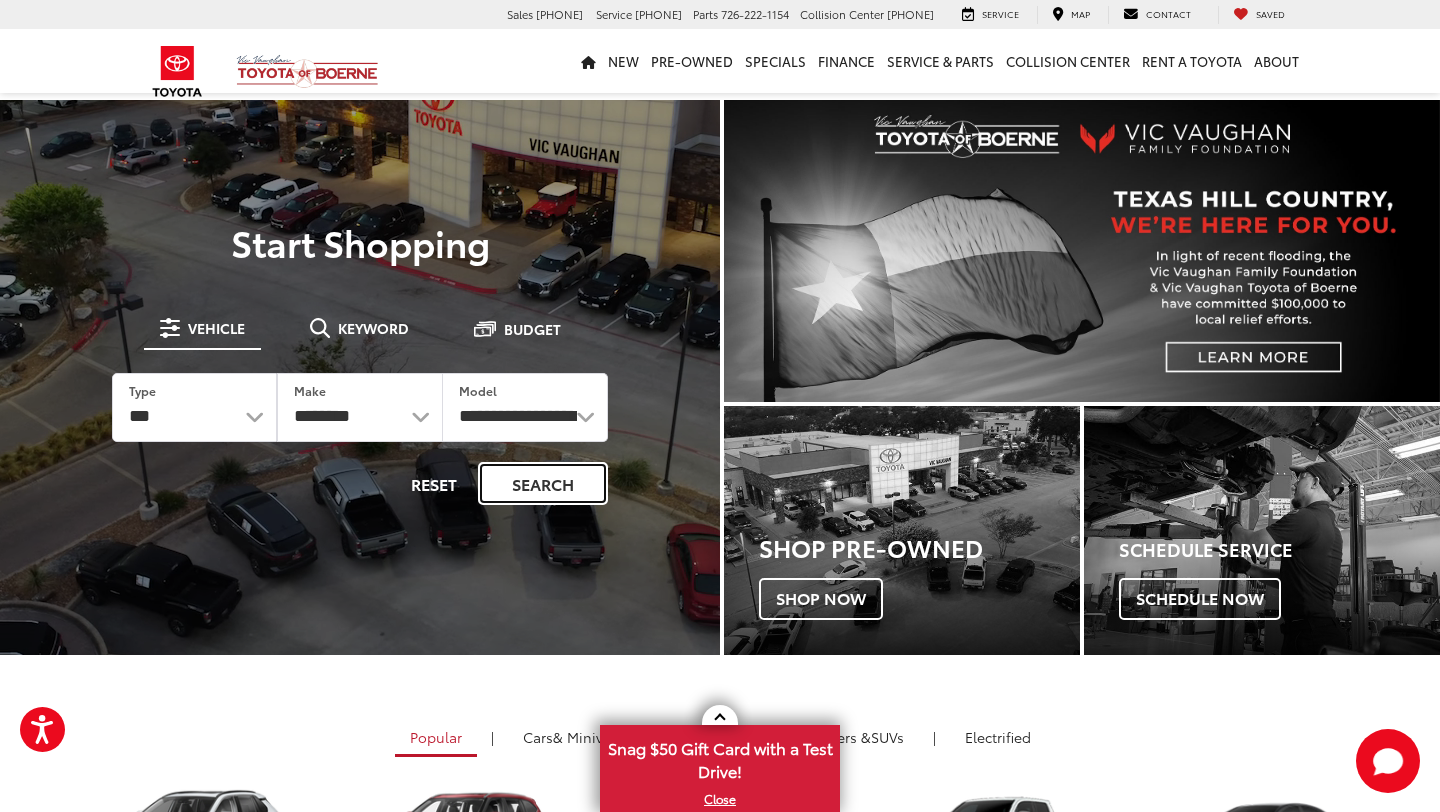 click on "Search" at bounding box center (543, 483) 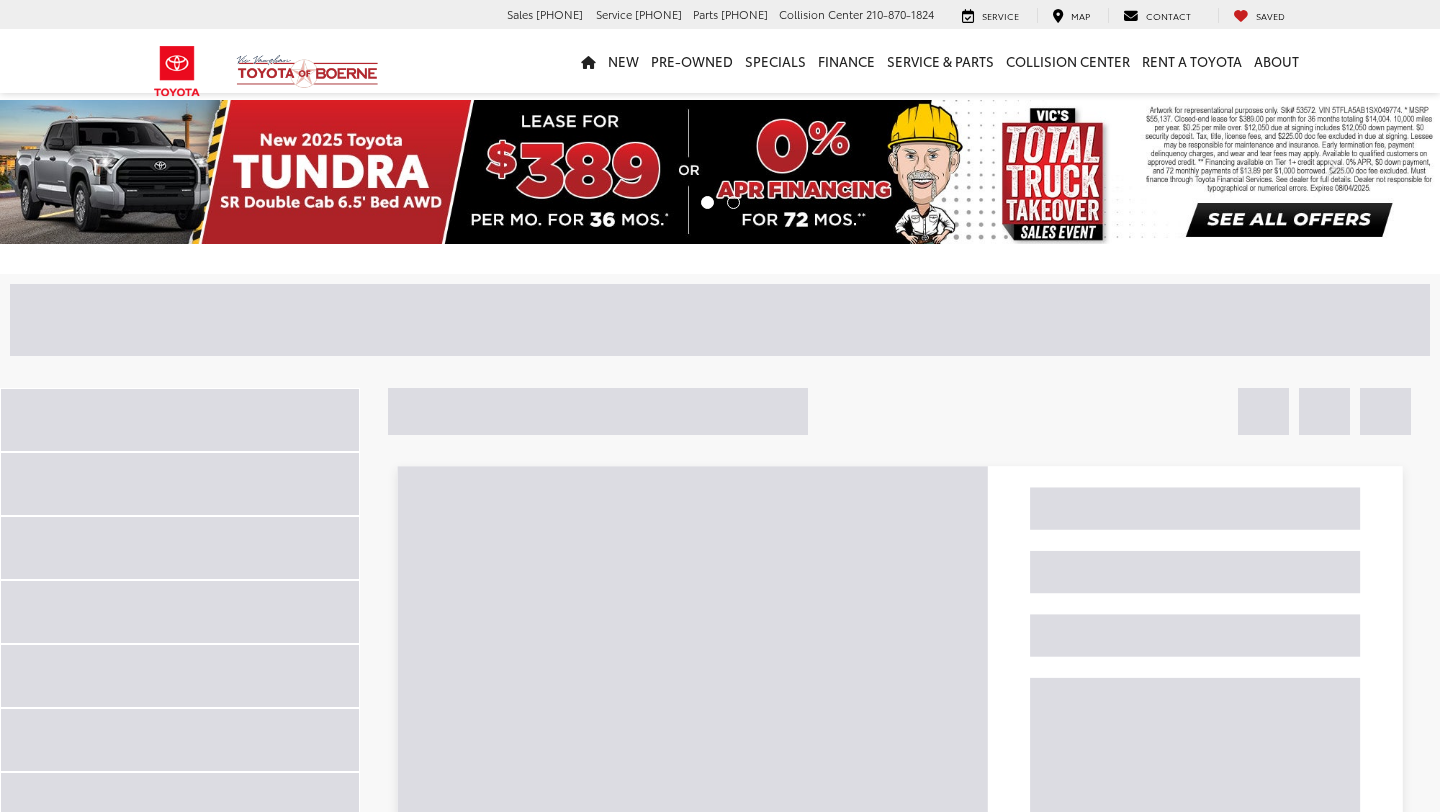 scroll, scrollTop: 0, scrollLeft: 0, axis: both 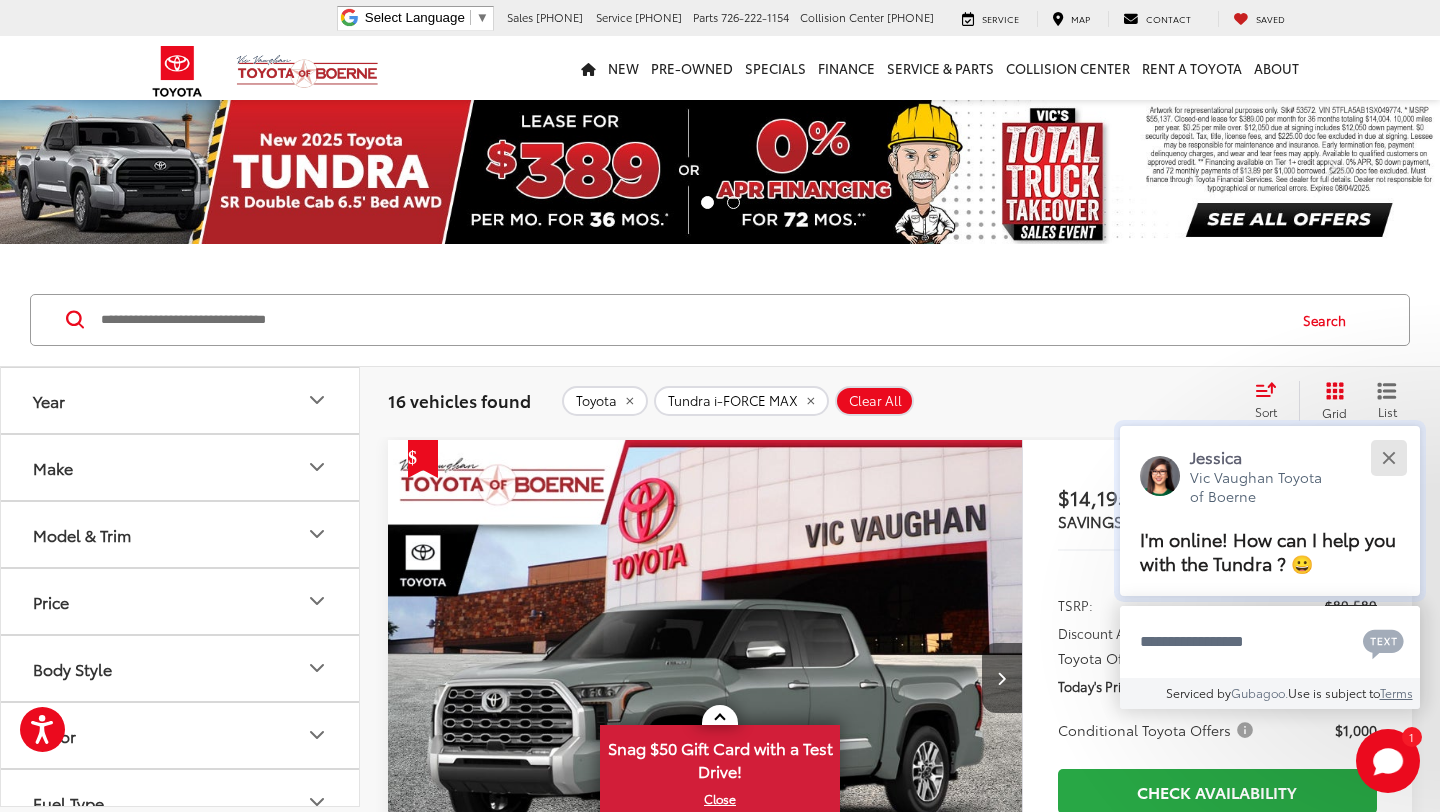 click at bounding box center (1388, 457) 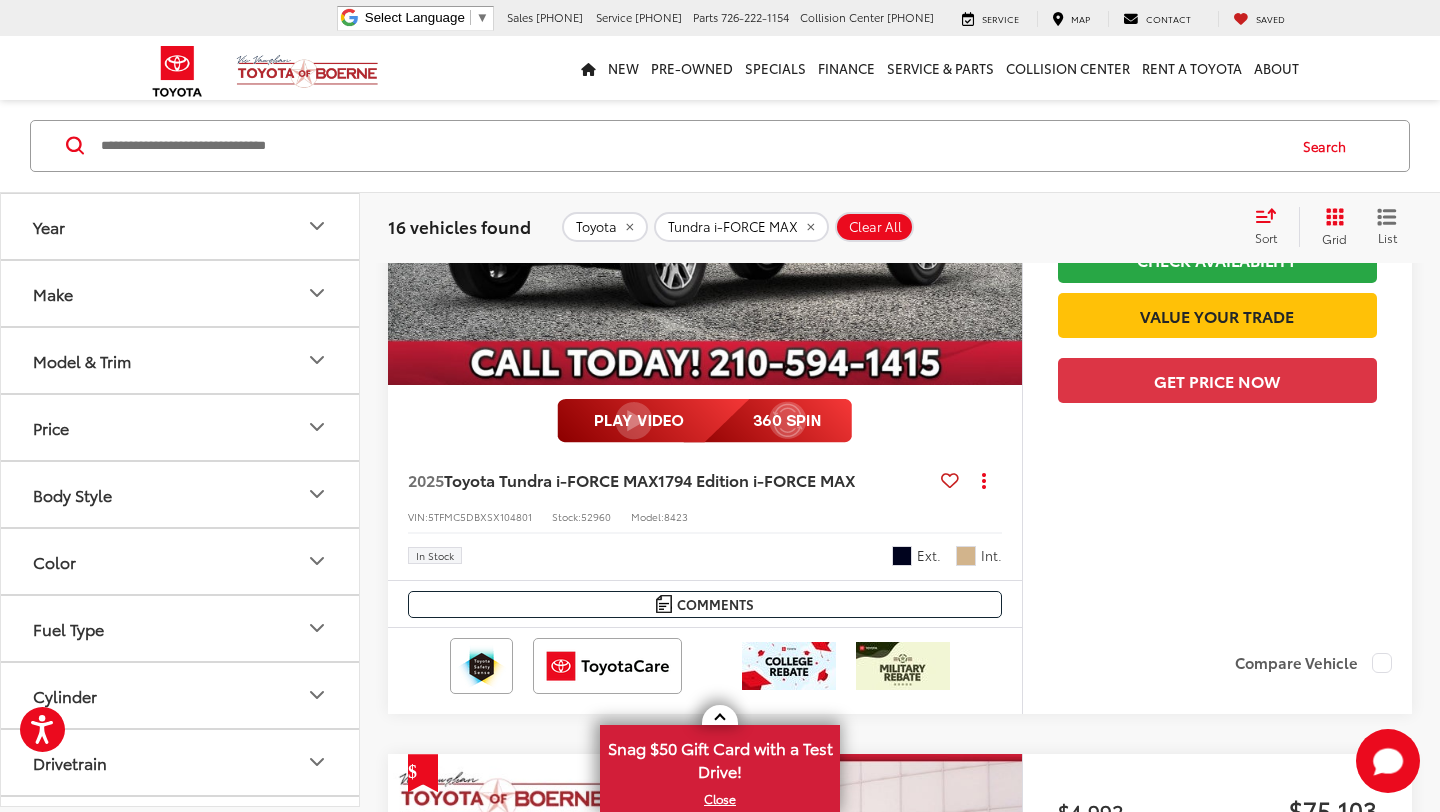 scroll, scrollTop: 8638, scrollLeft: 0, axis: vertical 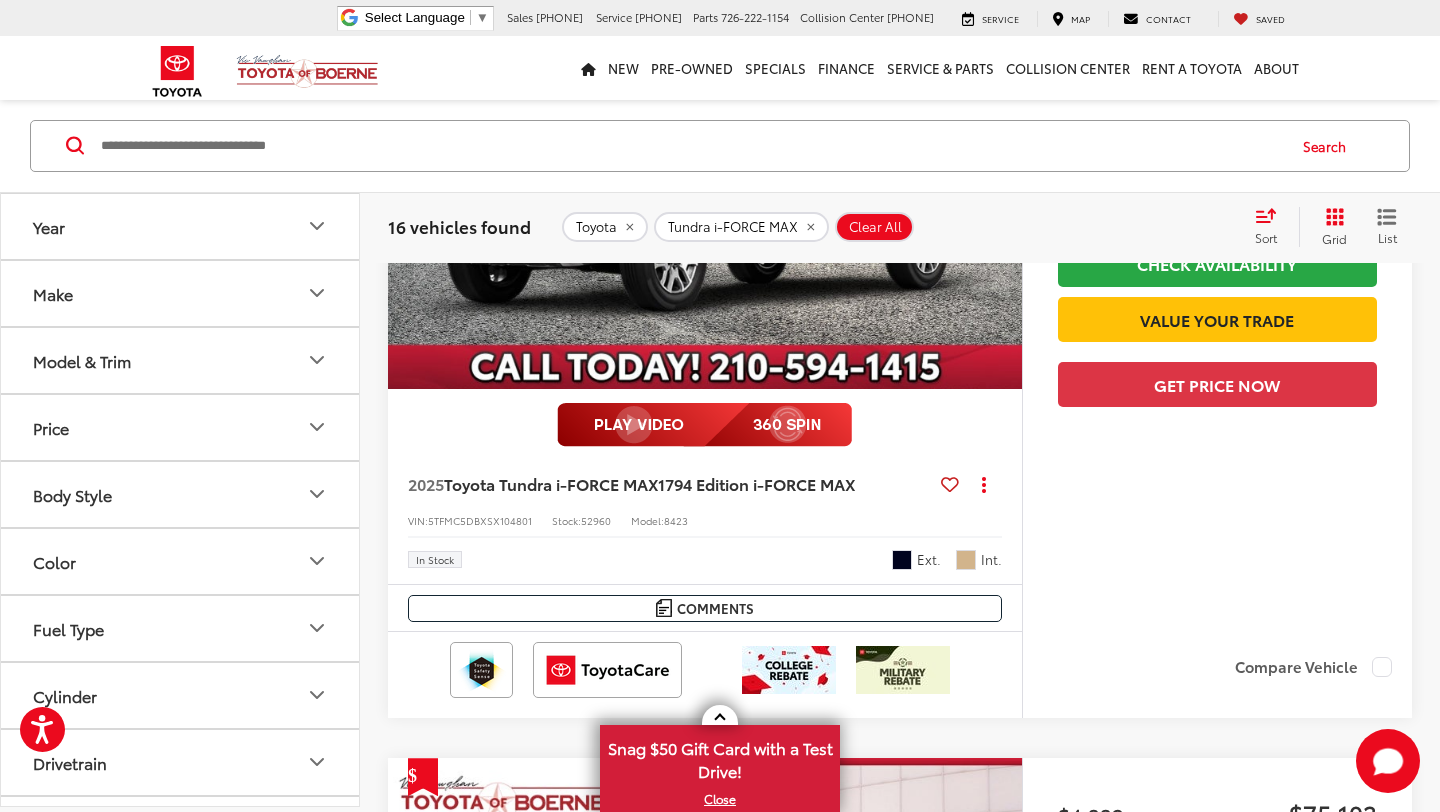 click at bounding box center (704, 425) 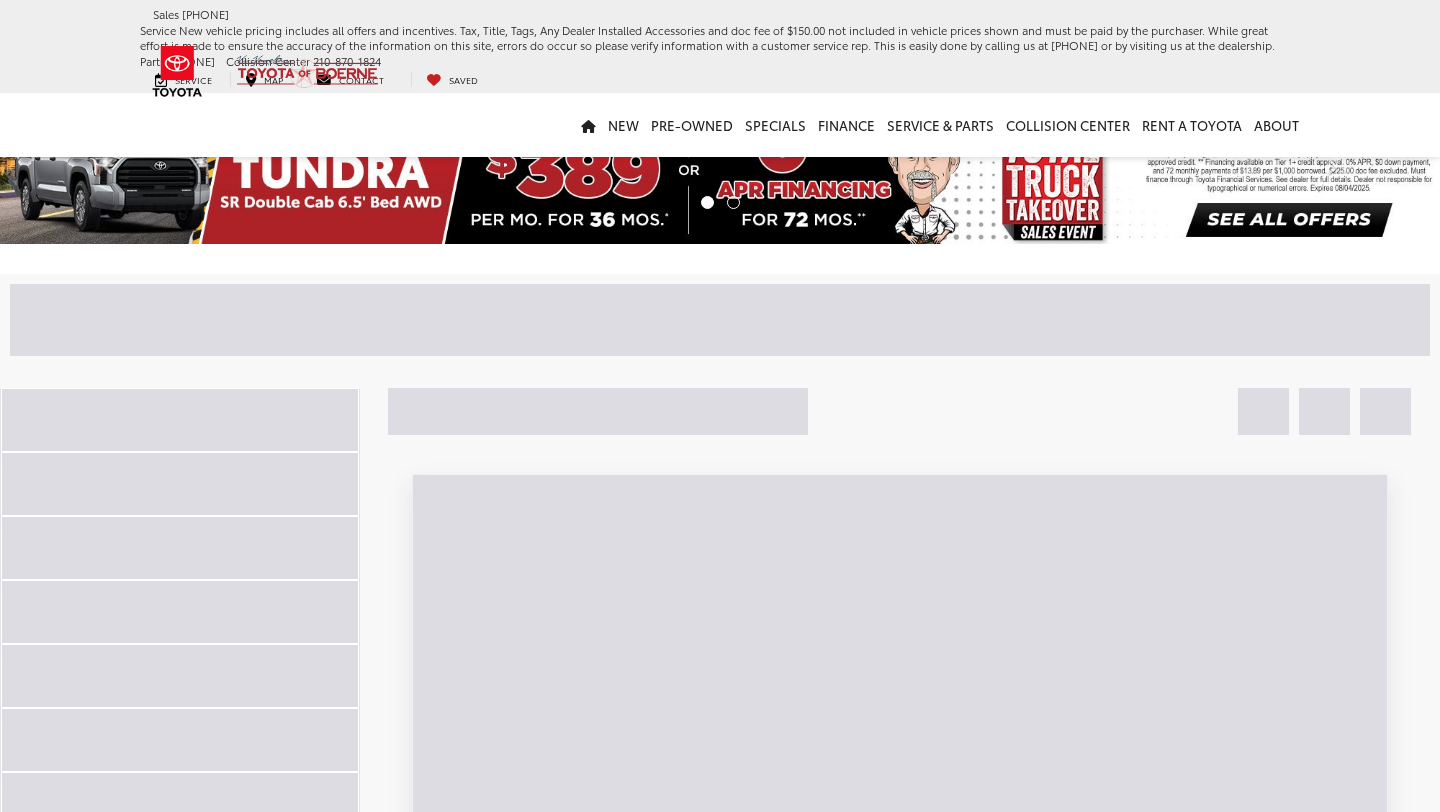 scroll, scrollTop: 0, scrollLeft: 0, axis: both 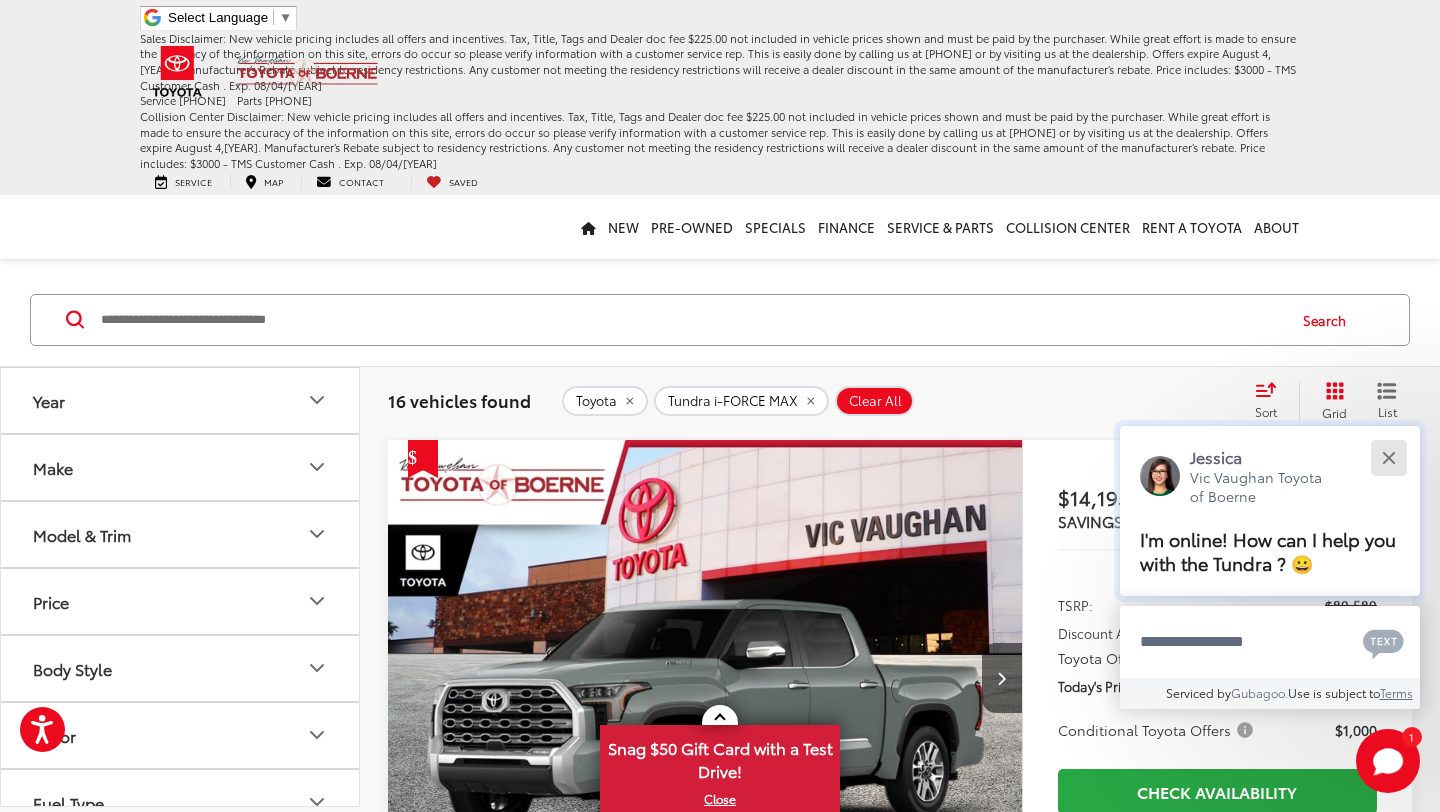 click at bounding box center (1388, 457) 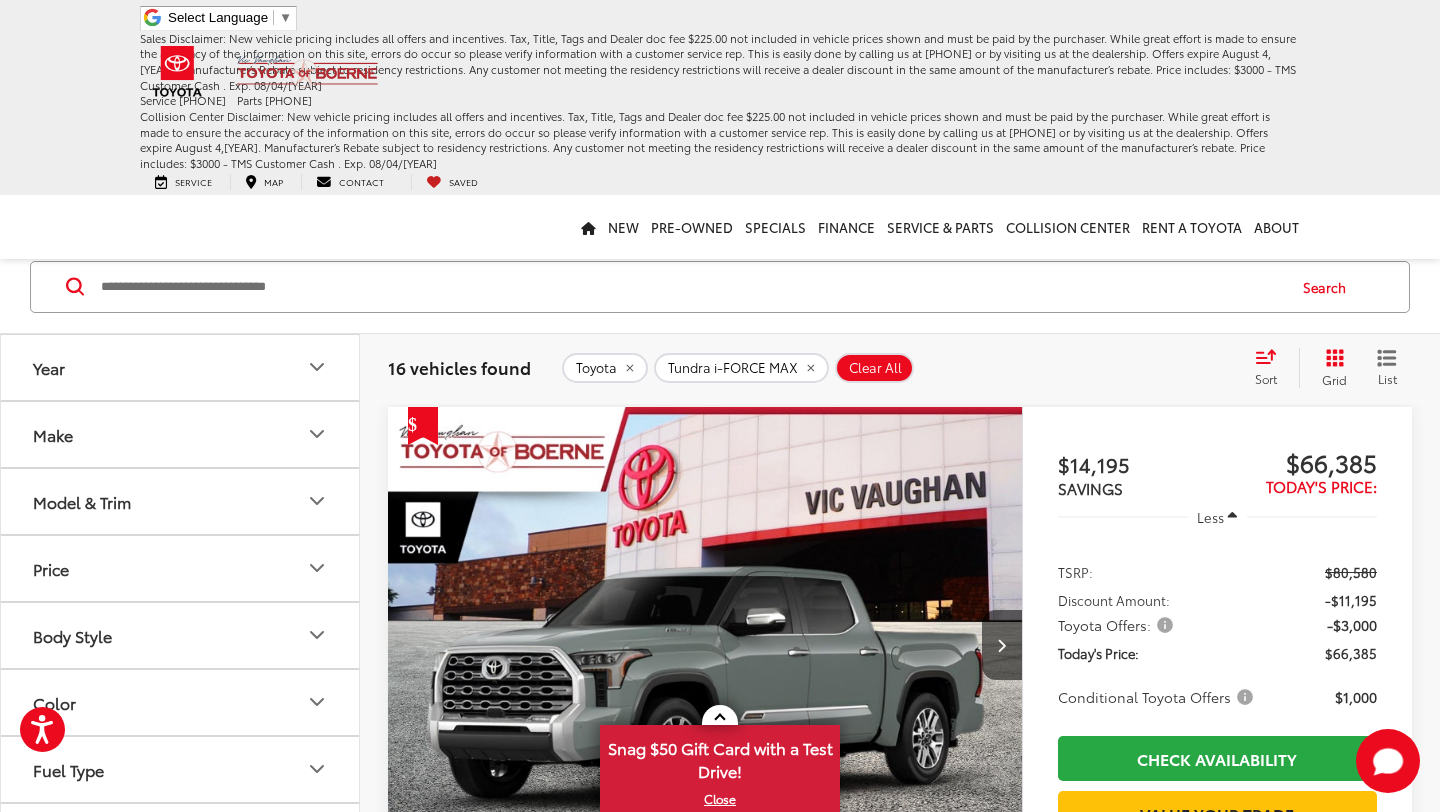 scroll, scrollTop: 0, scrollLeft: 0, axis: both 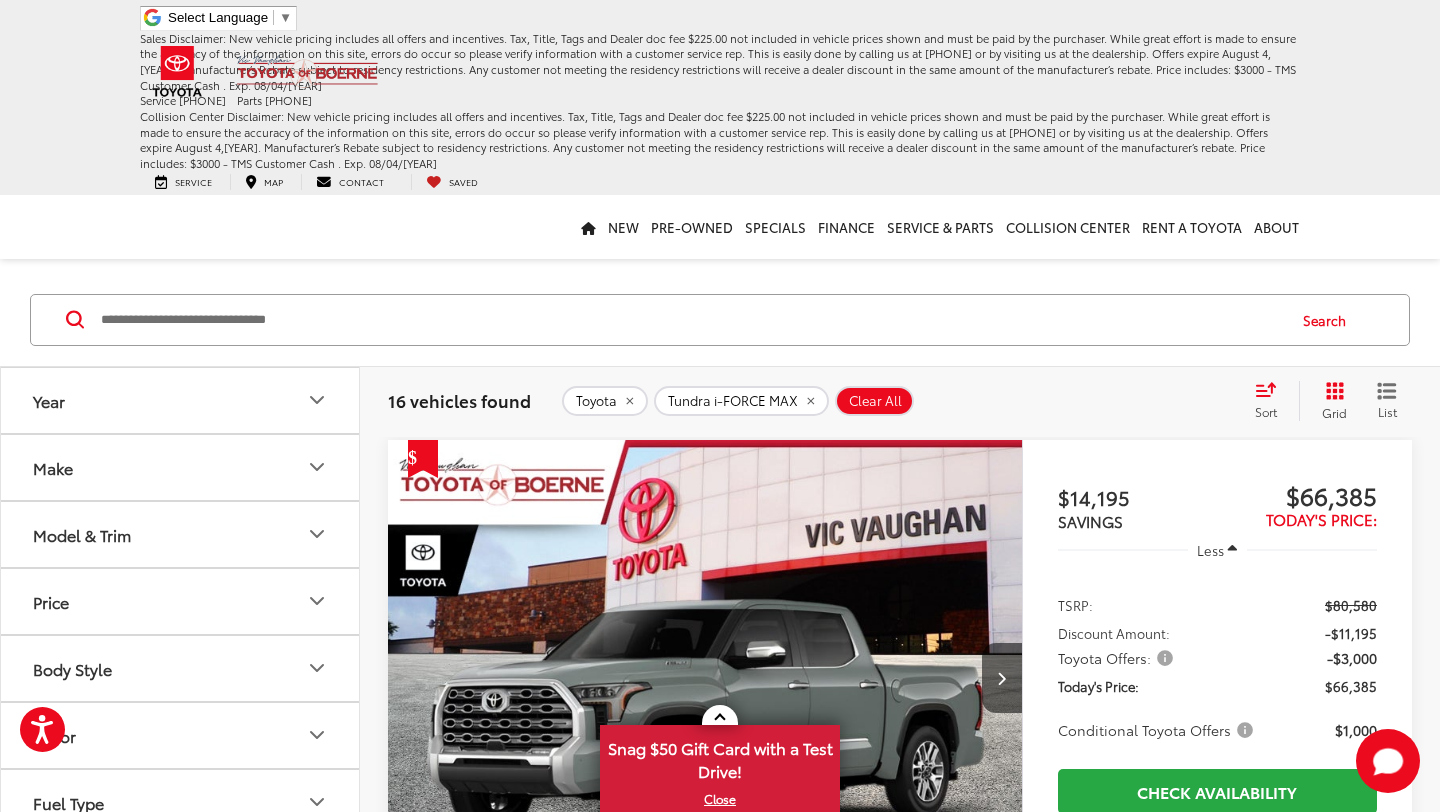 click 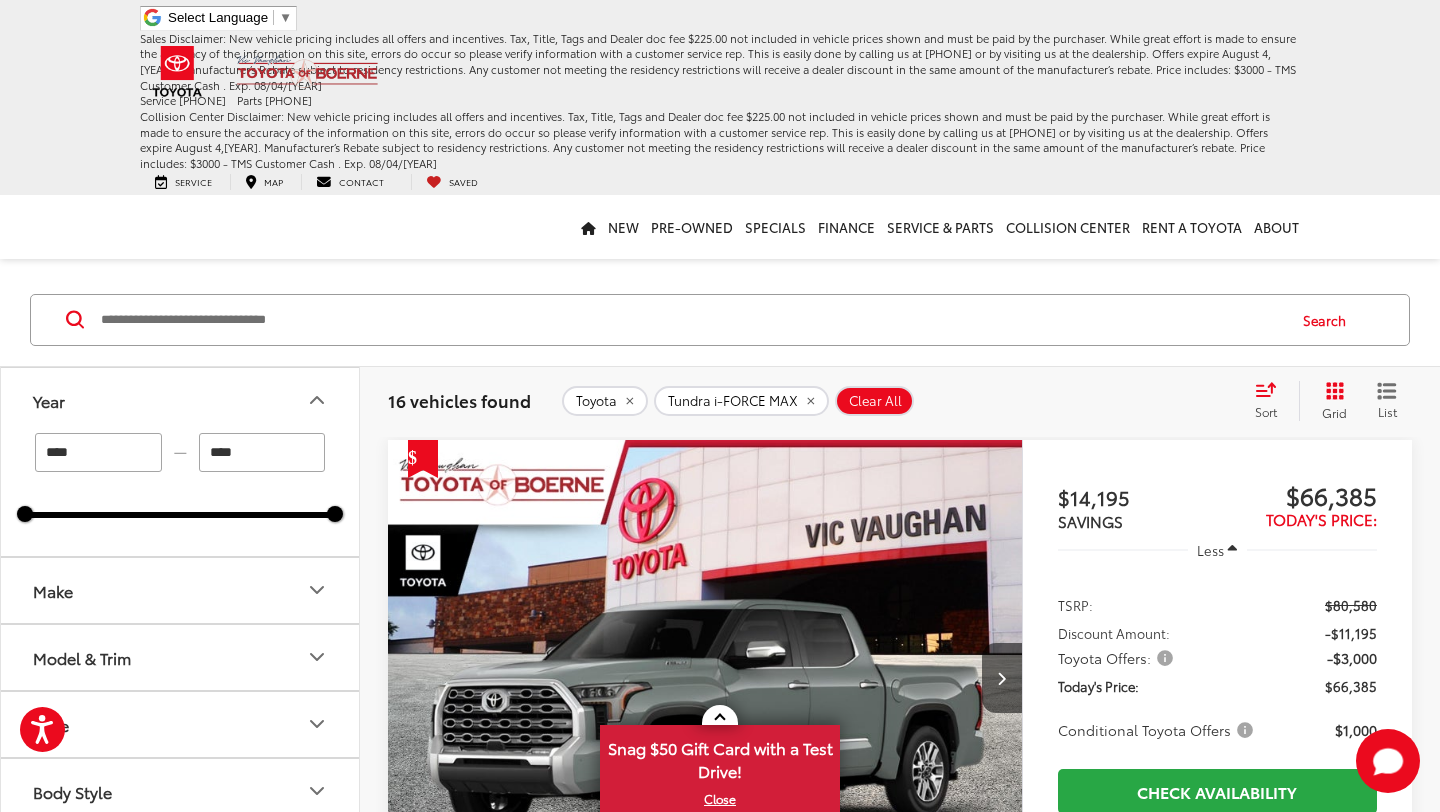click on "****" at bounding box center [262, 452] 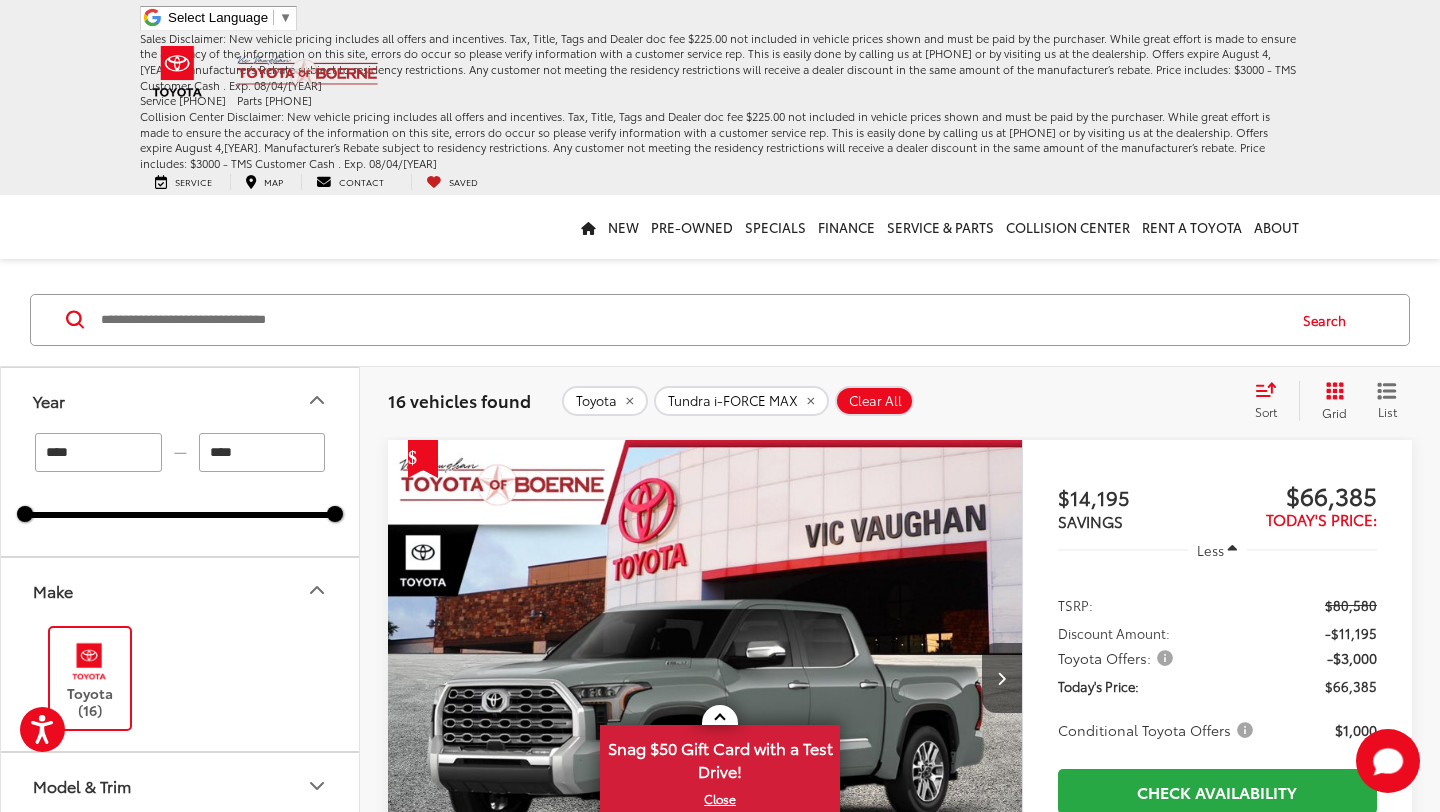 click 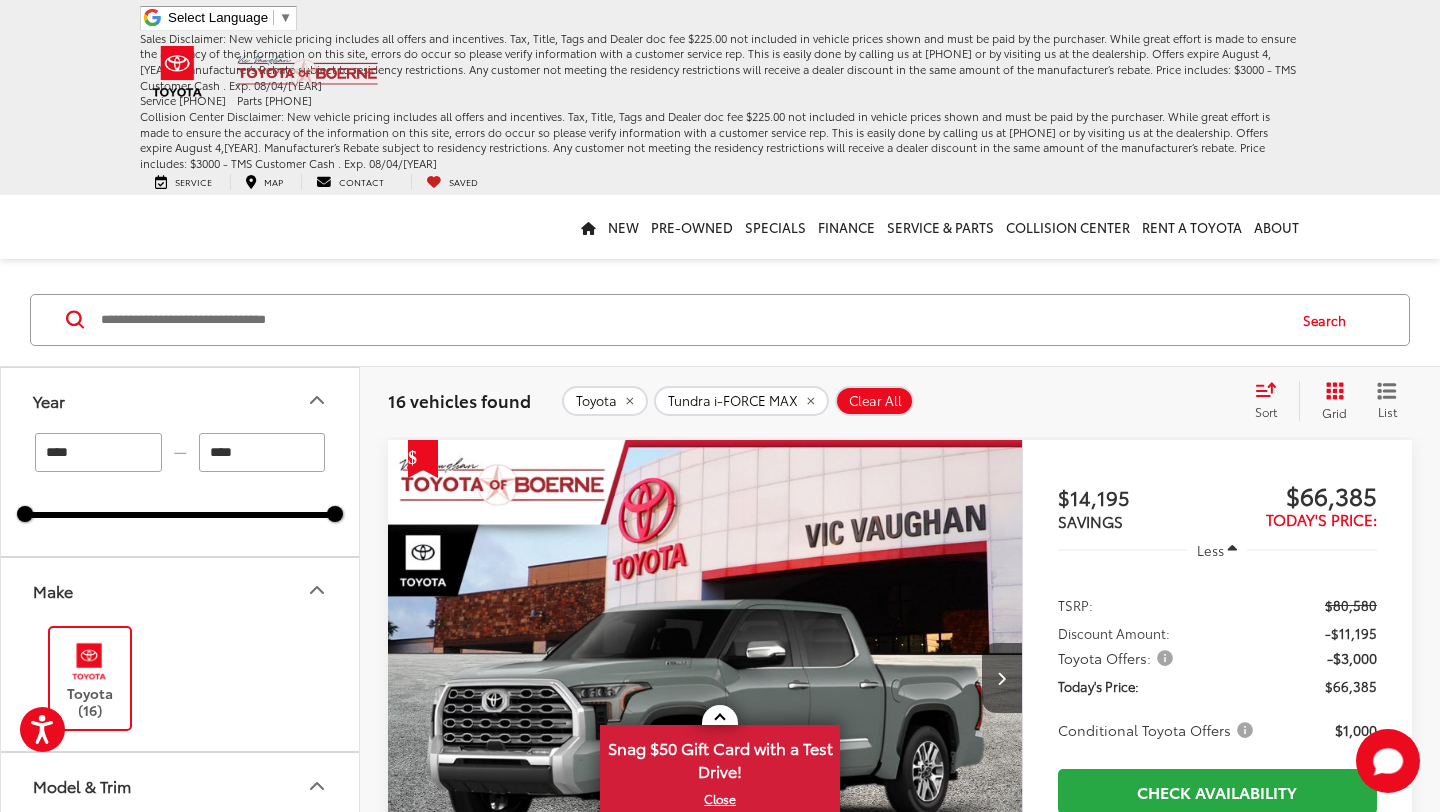 click on "Model & Trim" at bounding box center (82, 785) 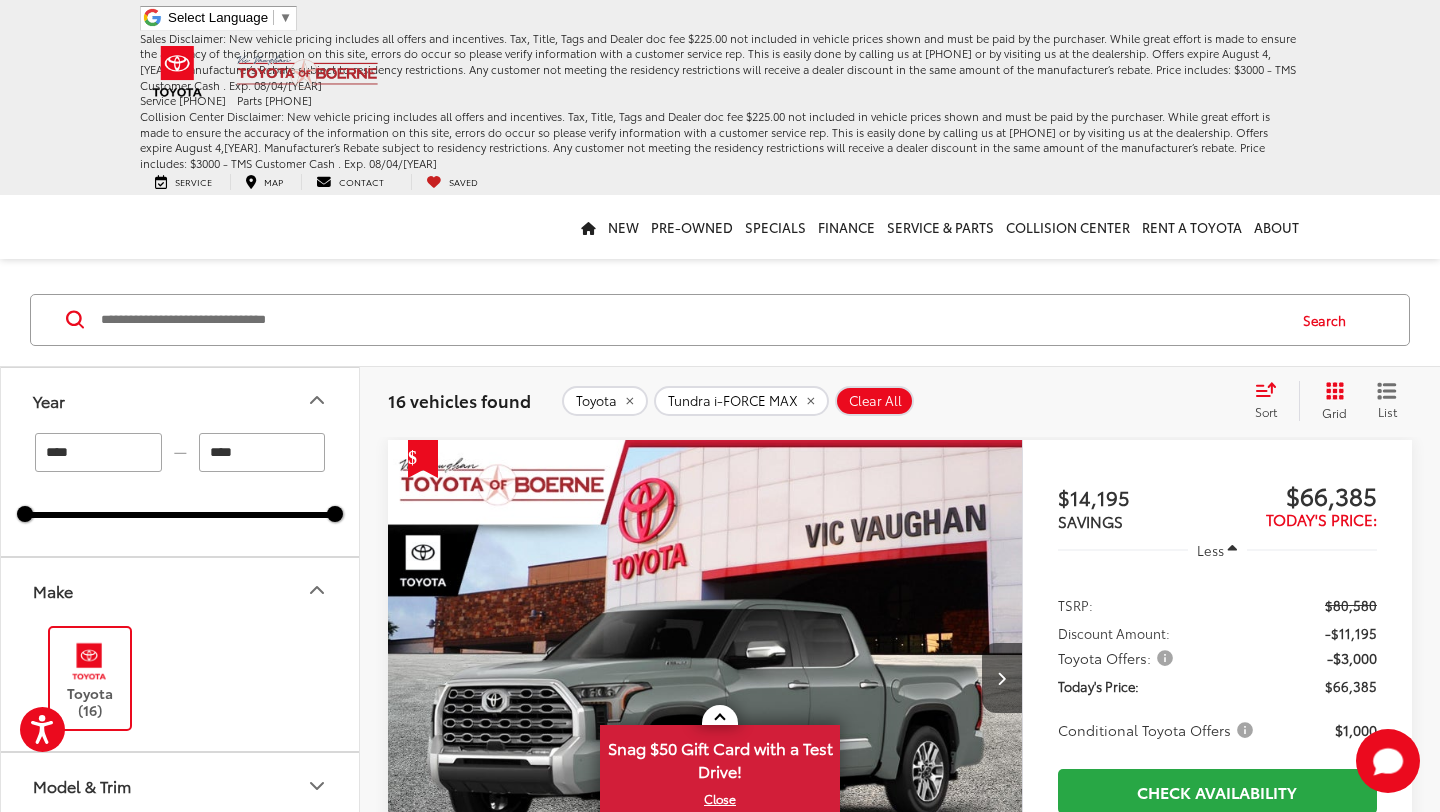 click at bounding box center [89, 661] 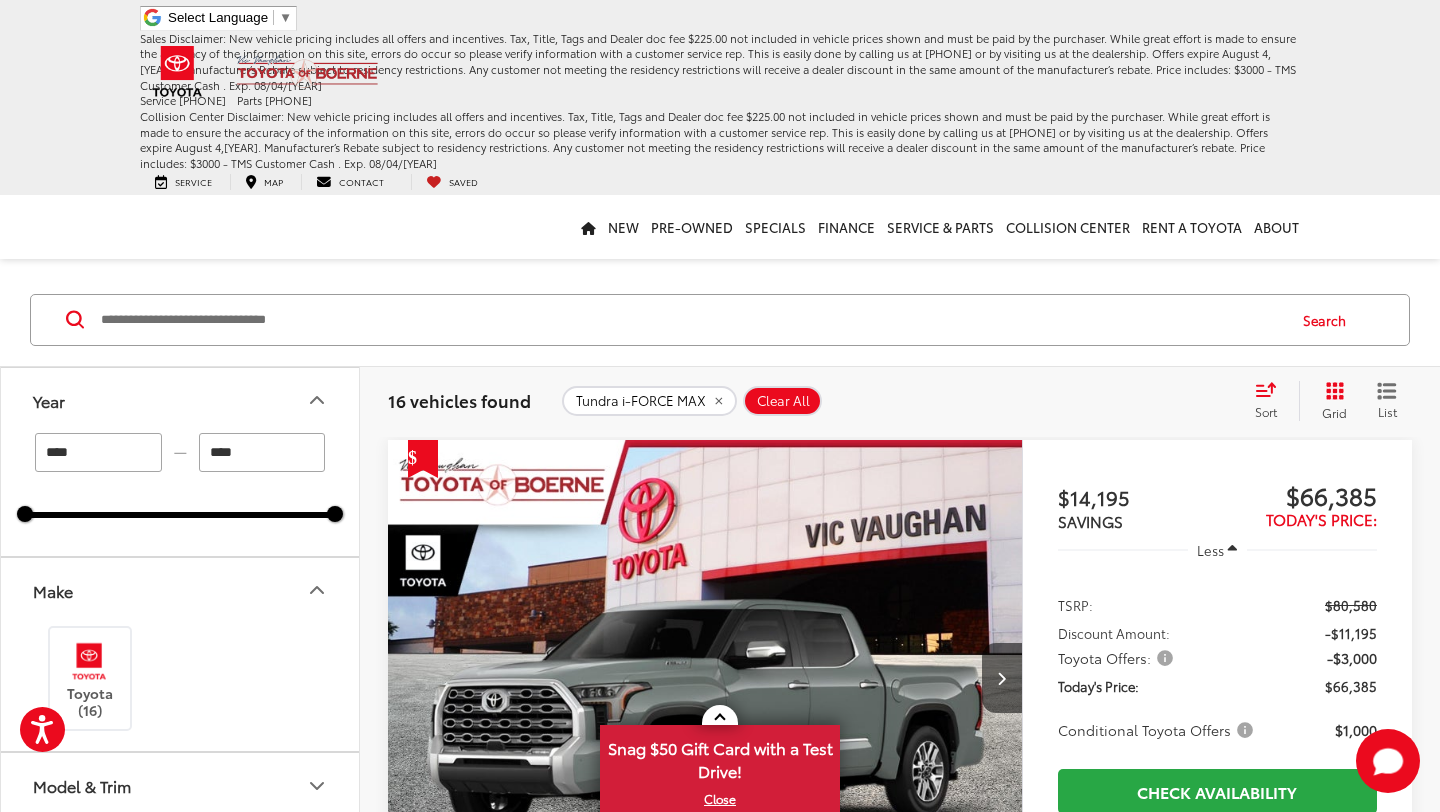 click 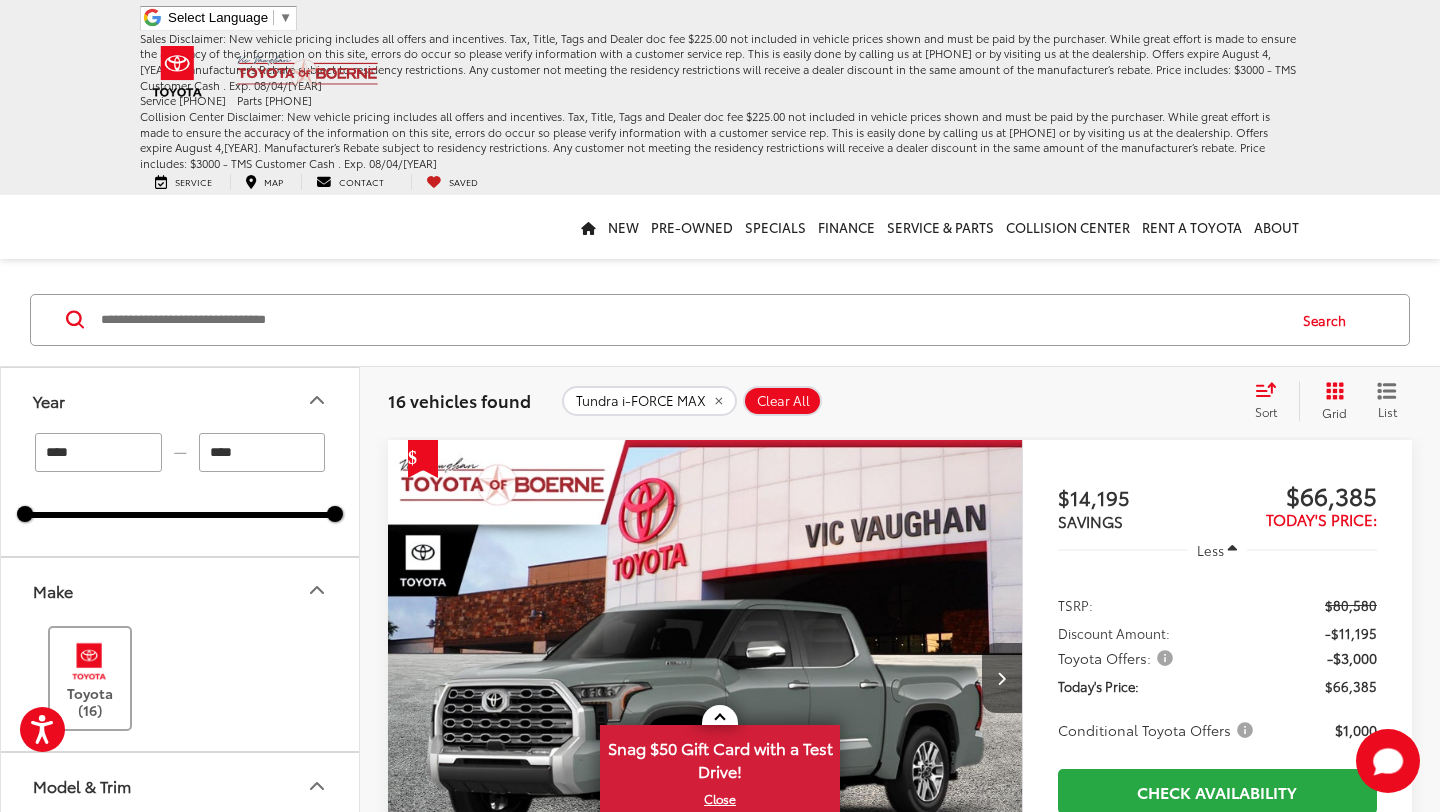 click at bounding box center [89, 661] 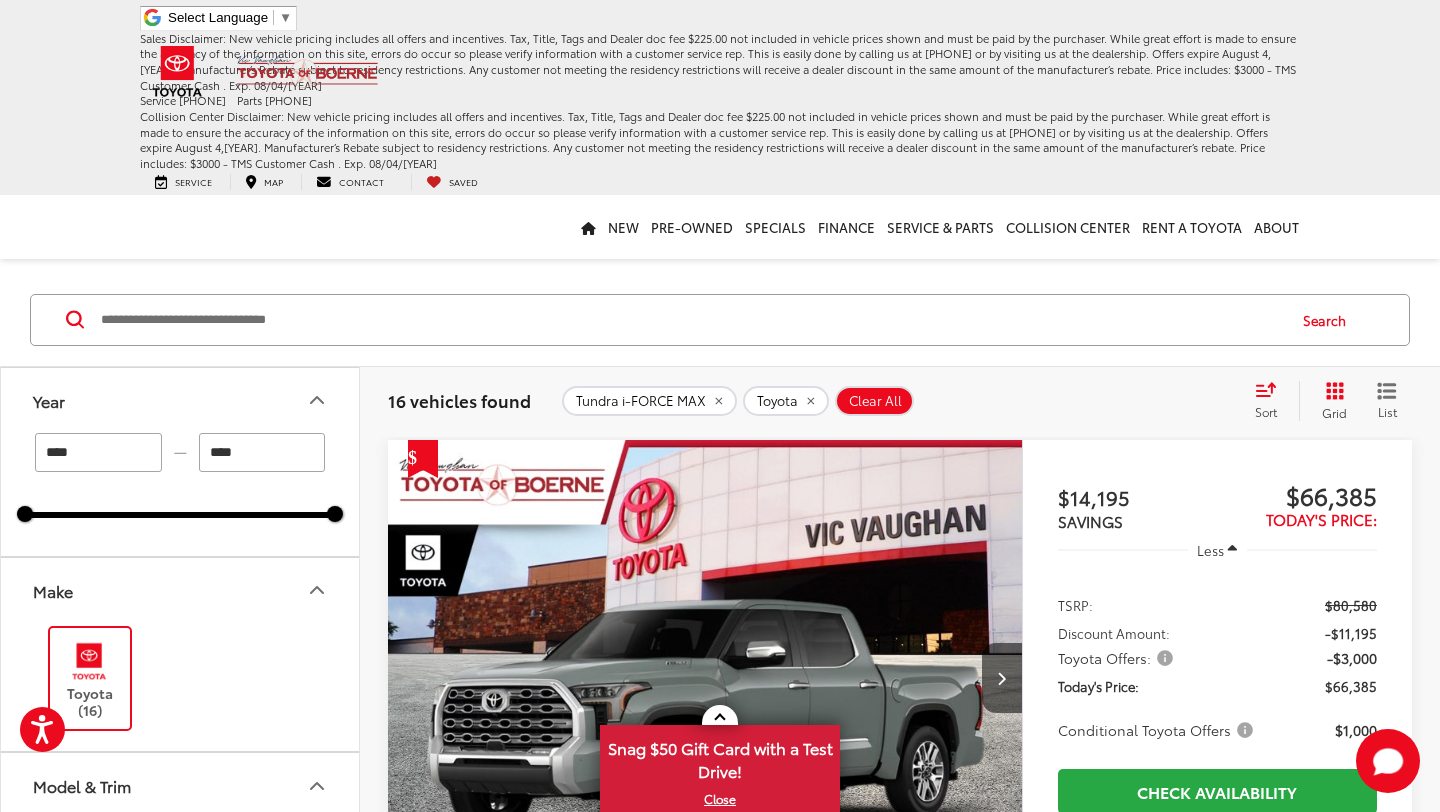 click 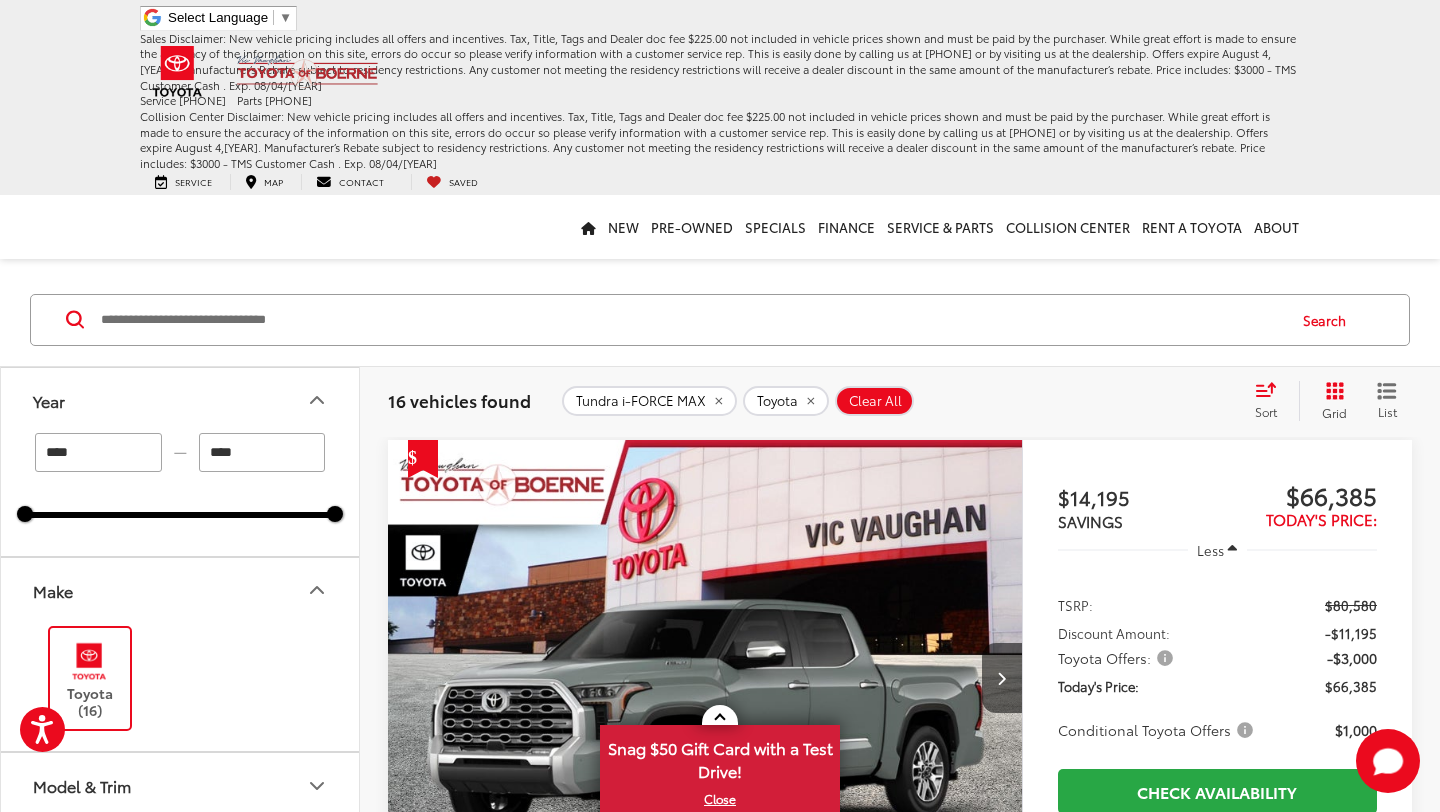 type 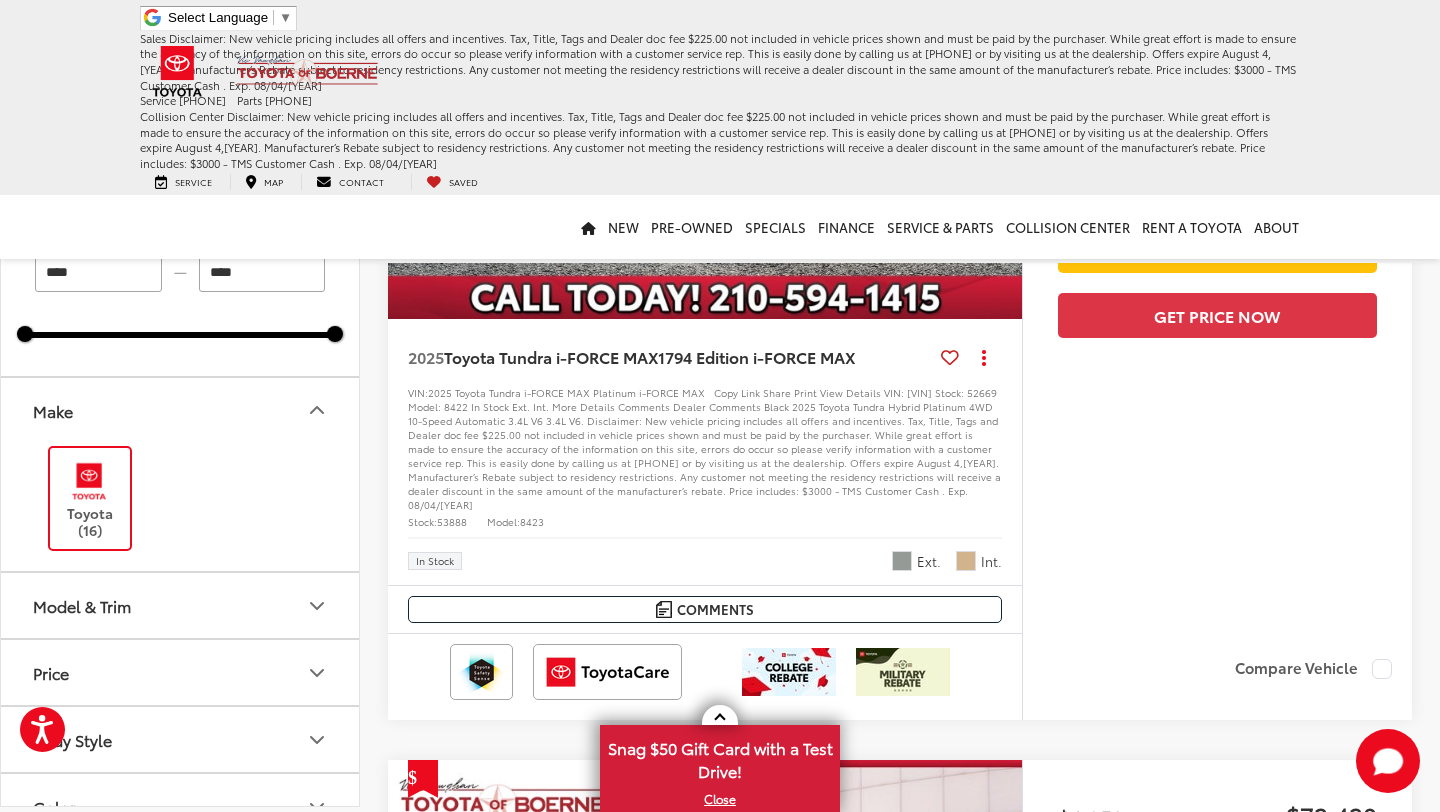 scroll, scrollTop: 600, scrollLeft: 0, axis: vertical 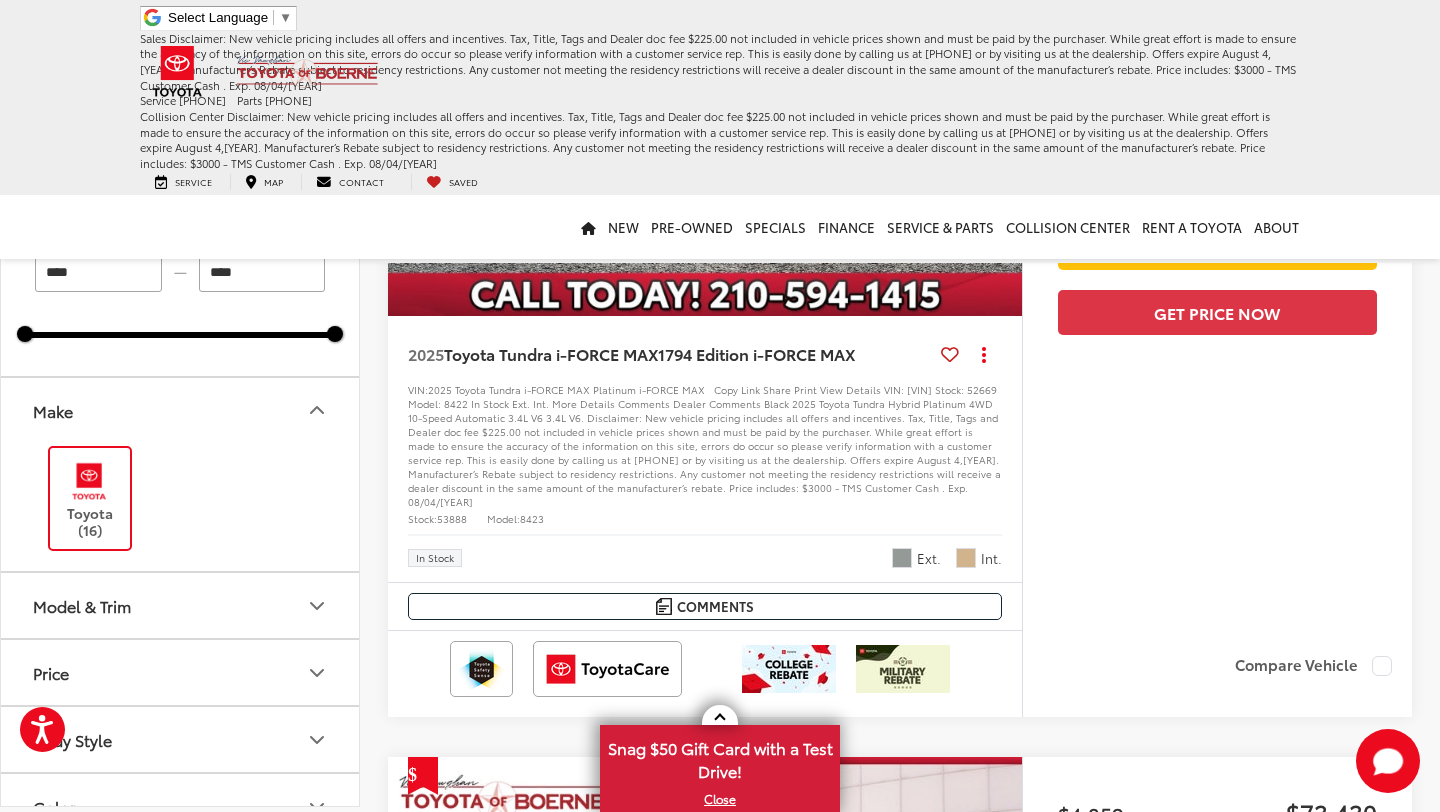 click 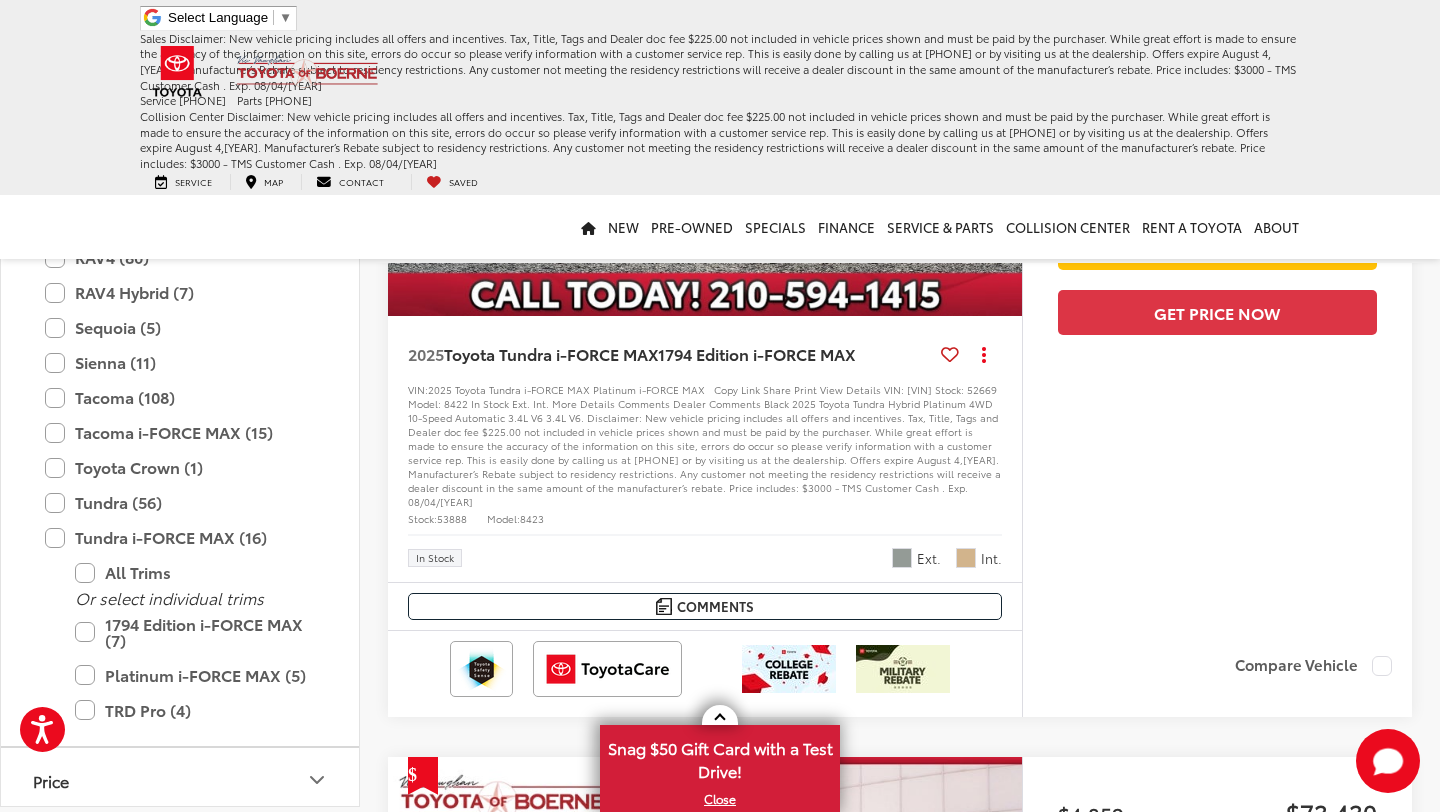 scroll, scrollTop: 1120, scrollLeft: 0, axis: vertical 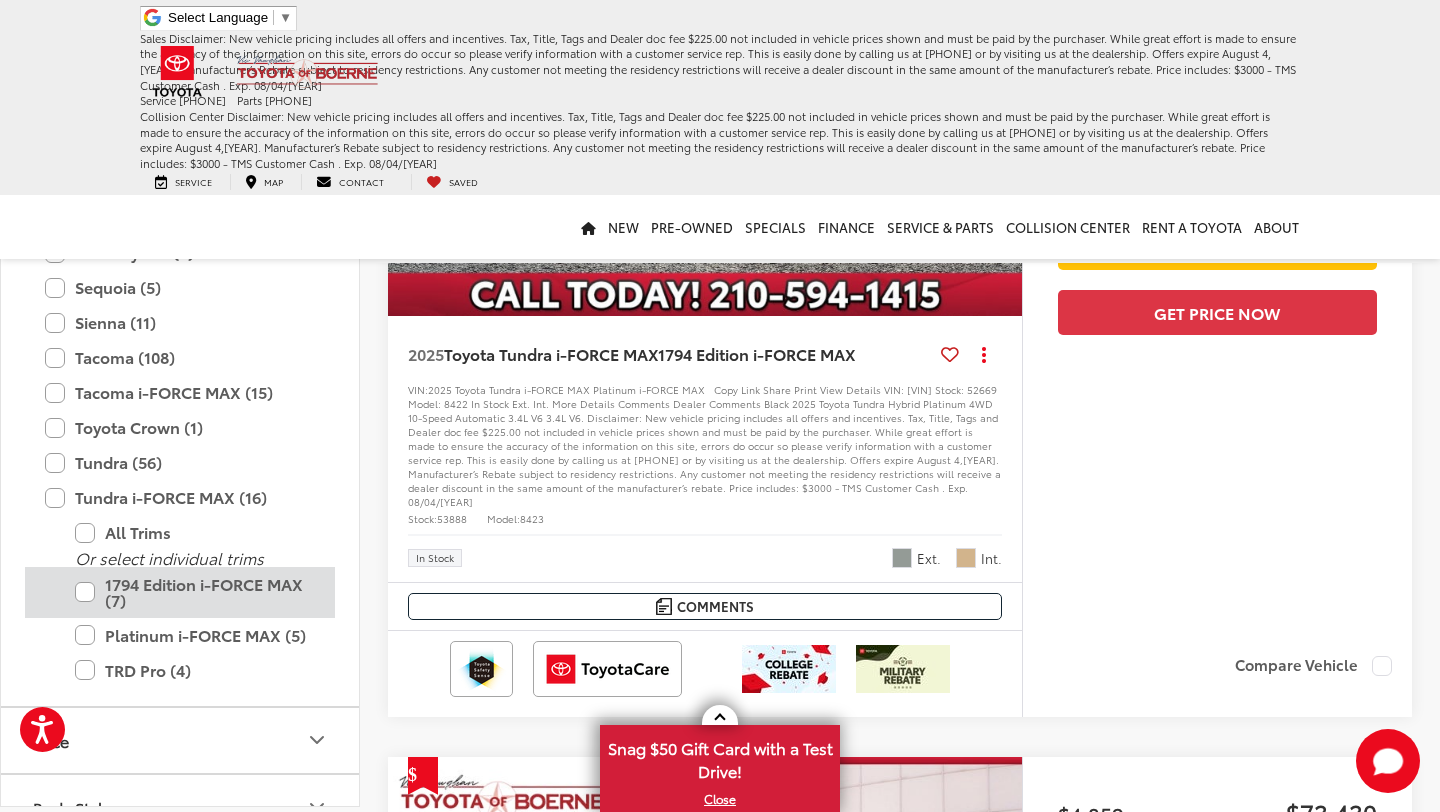 click on "1794 Edition i-FORCE MAX (7)" at bounding box center (195, 592) 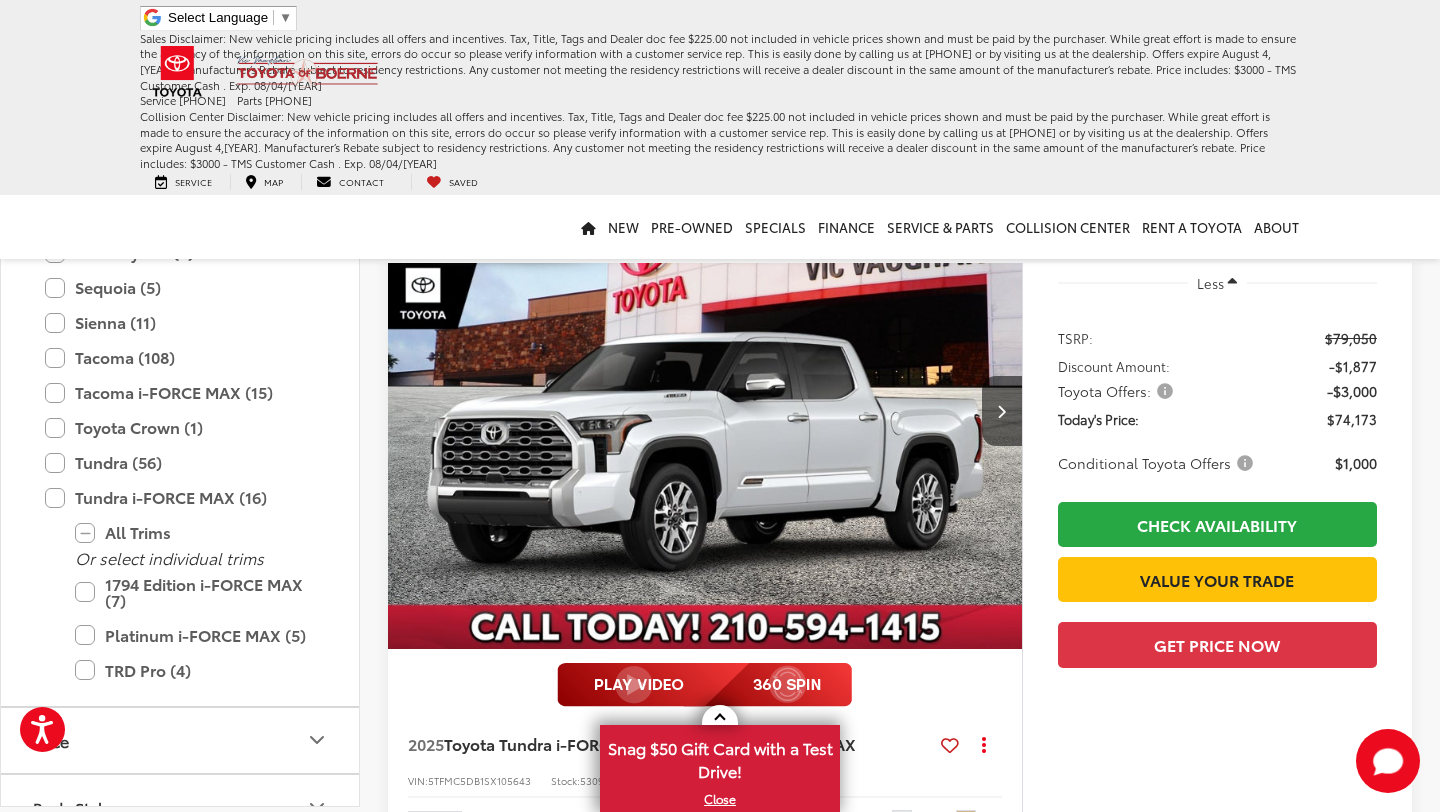 scroll, scrollTop: 1974, scrollLeft: 0, axis: vertical 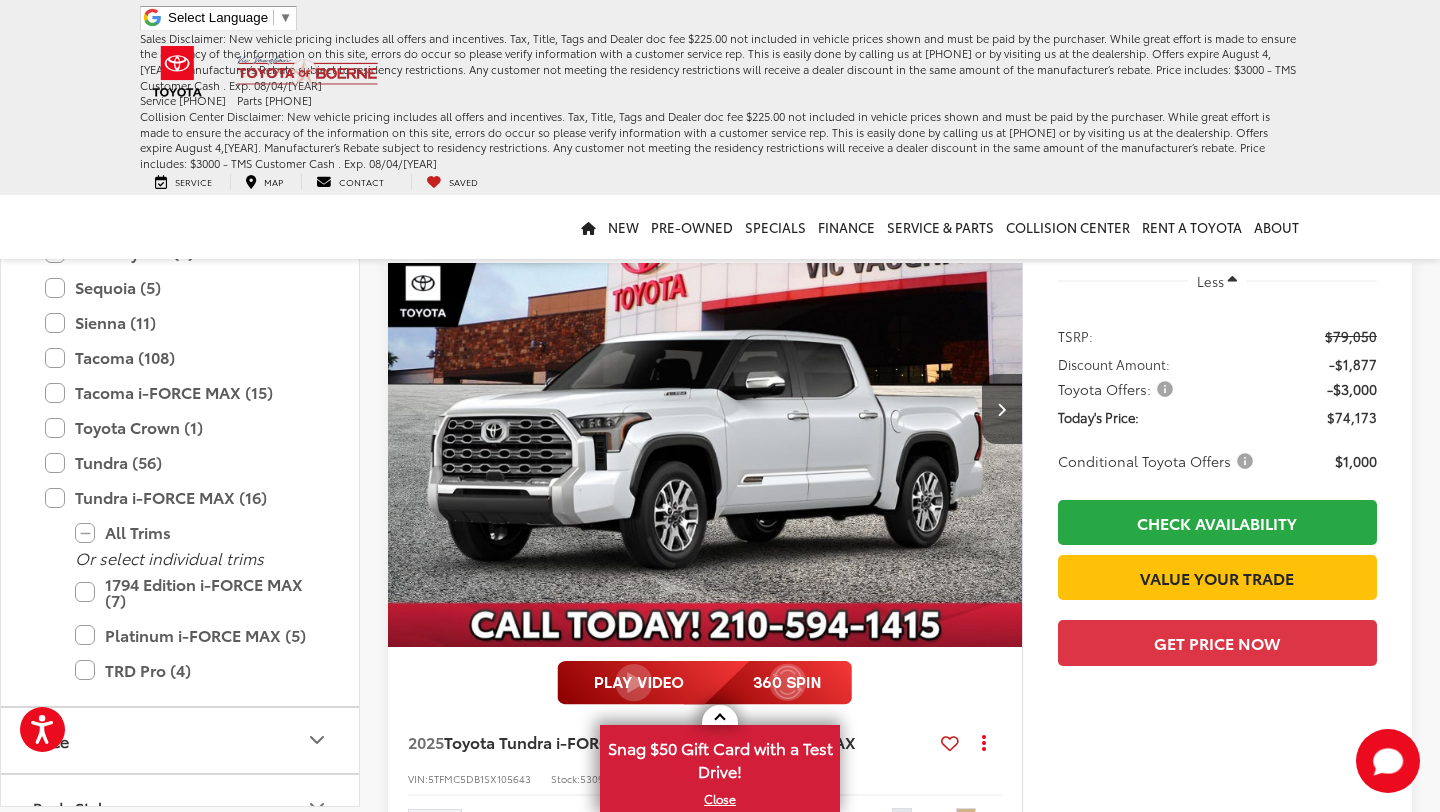 click at bounding box center [704, 683] 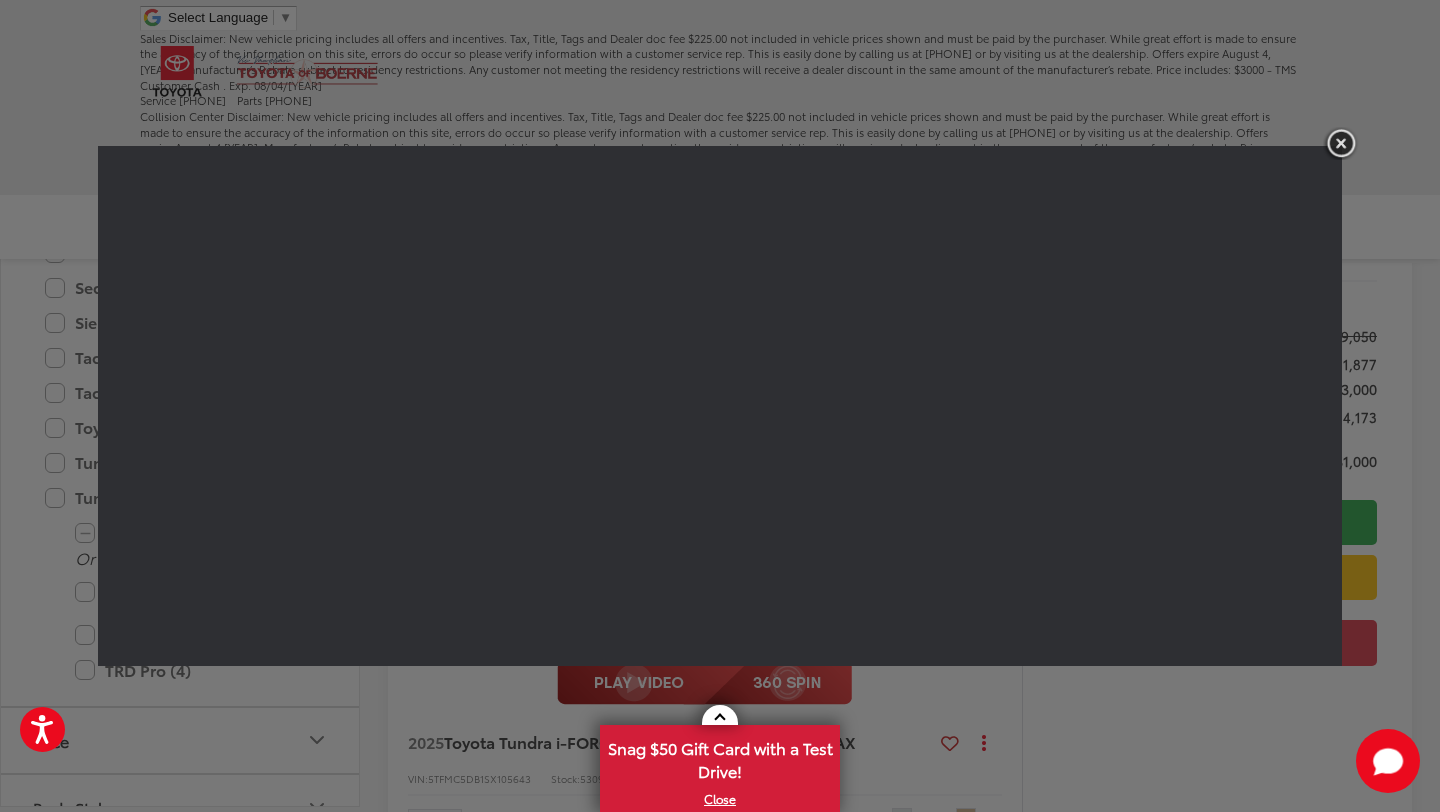 click at bounding box center [1341, 143] 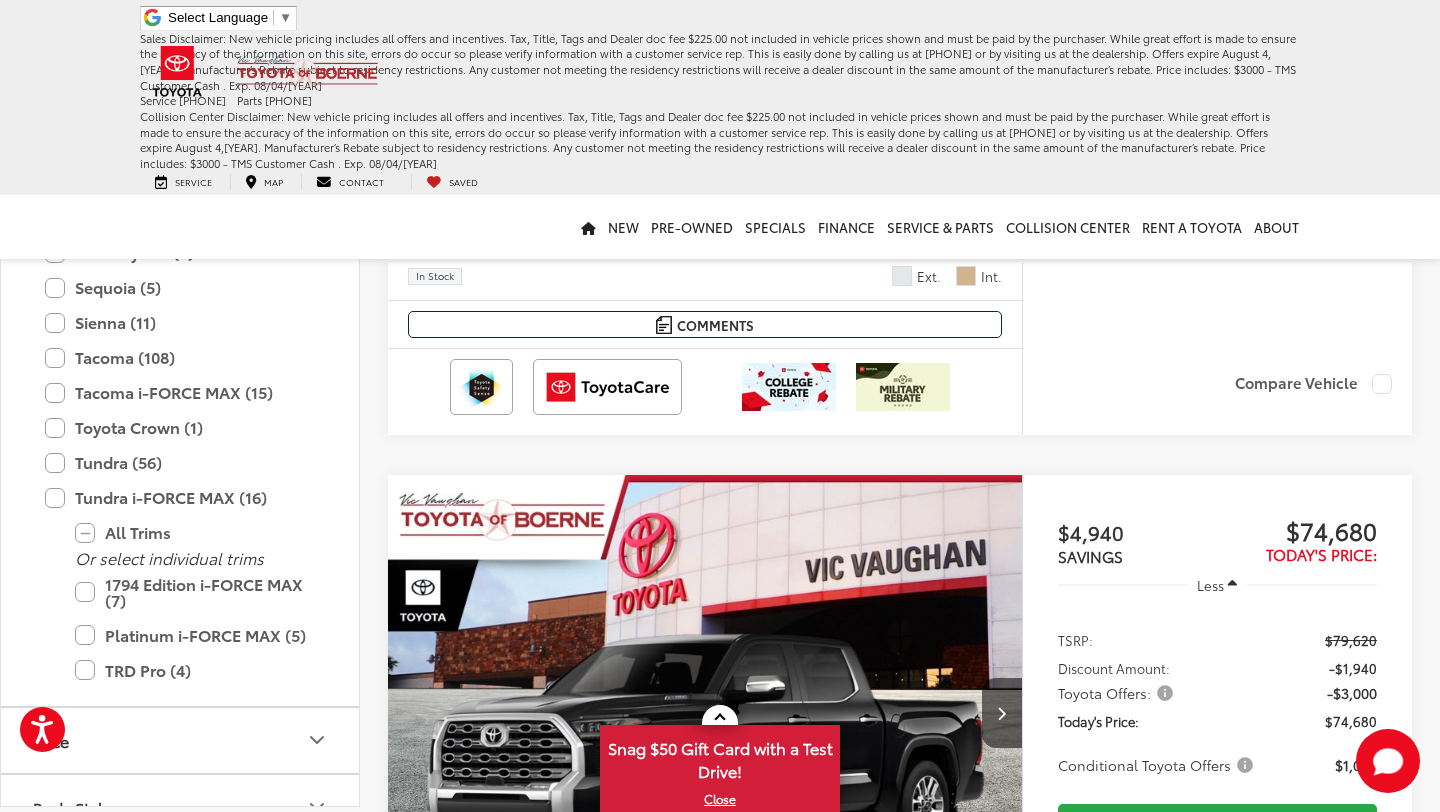 scroll, scrollTop: 4094, scrollLeft: 0, axis: vertical 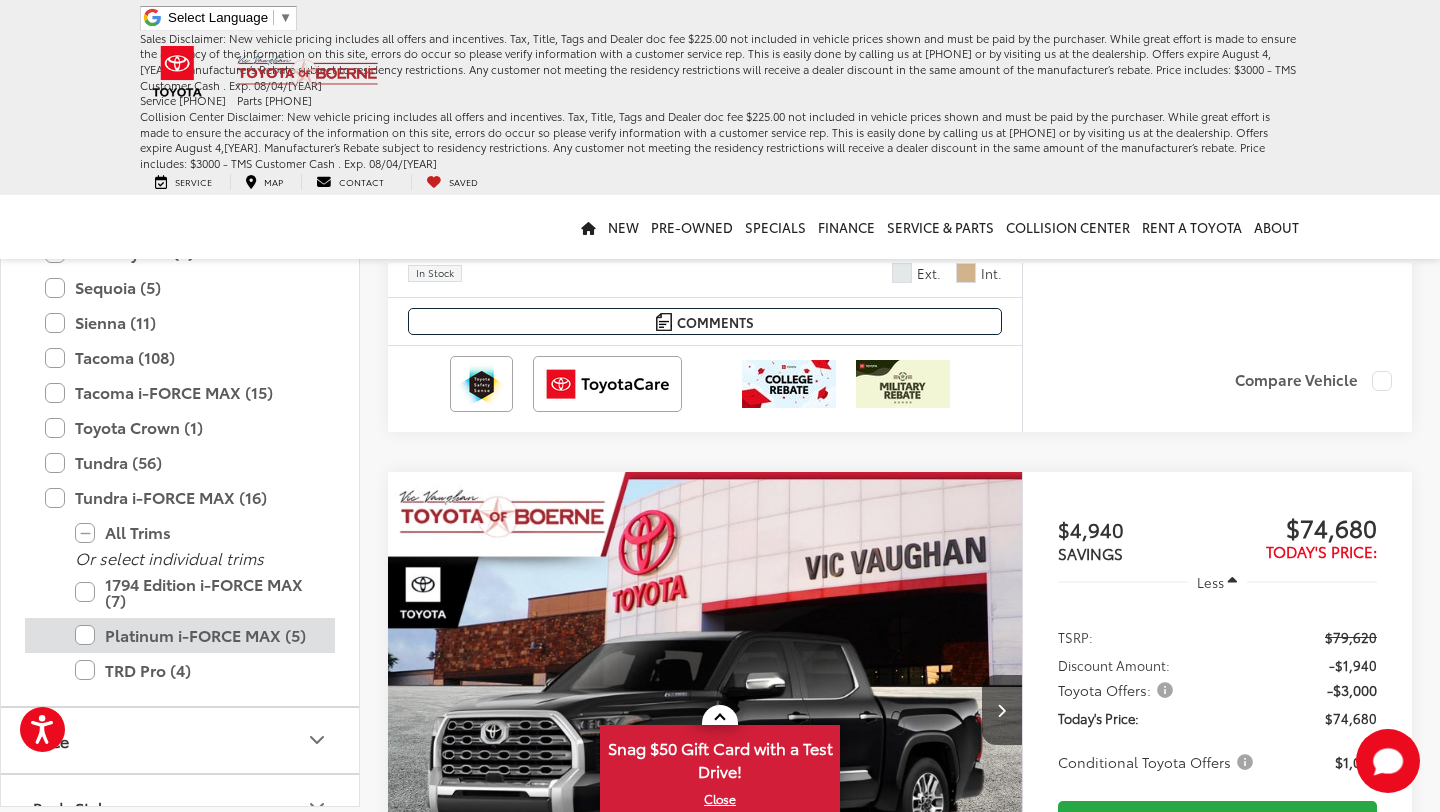 click on "Platinum i-FORCE MAX (5)" at bounding box center (195, 635) 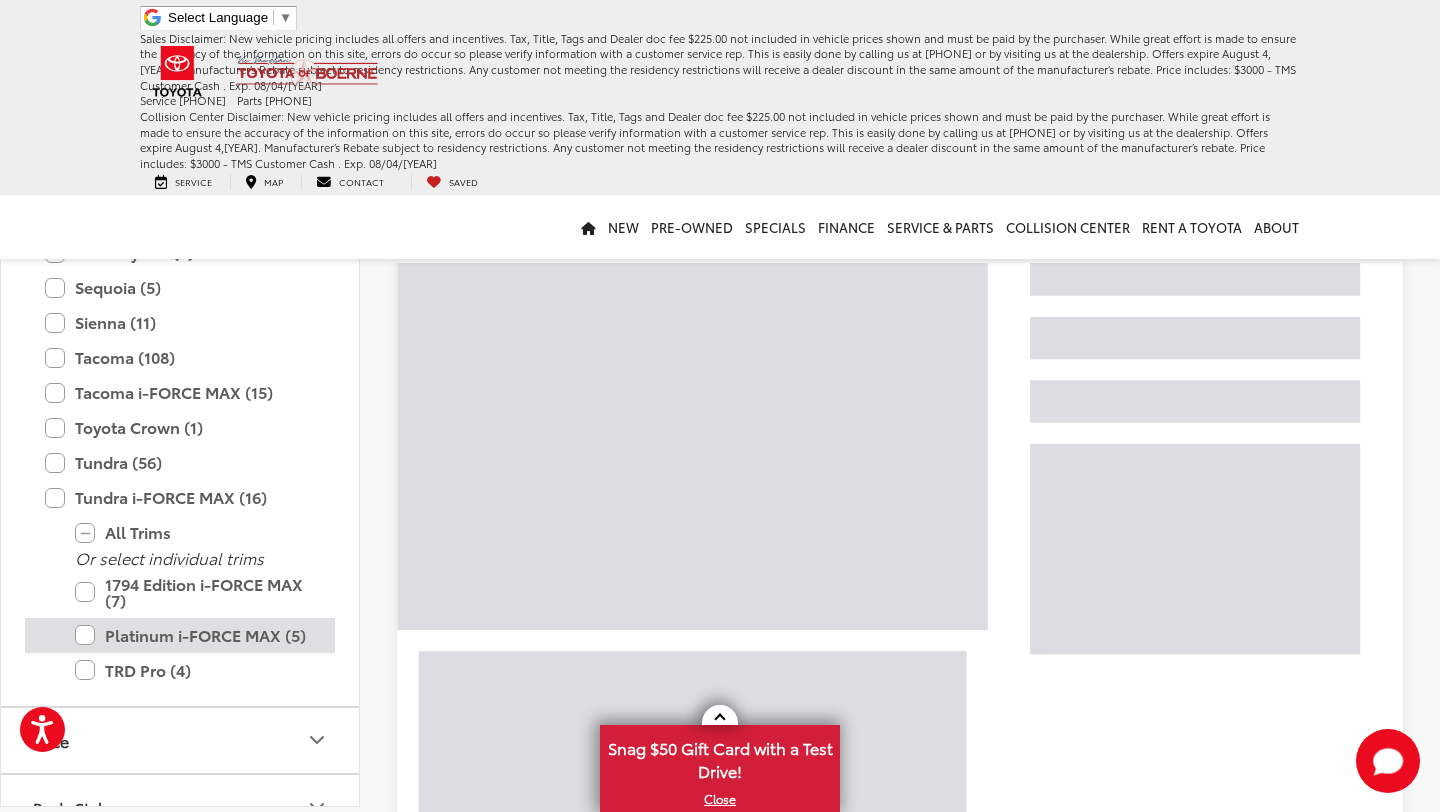 scroll, scrollTop: 174, scrollLeft: 0, axis: vertical 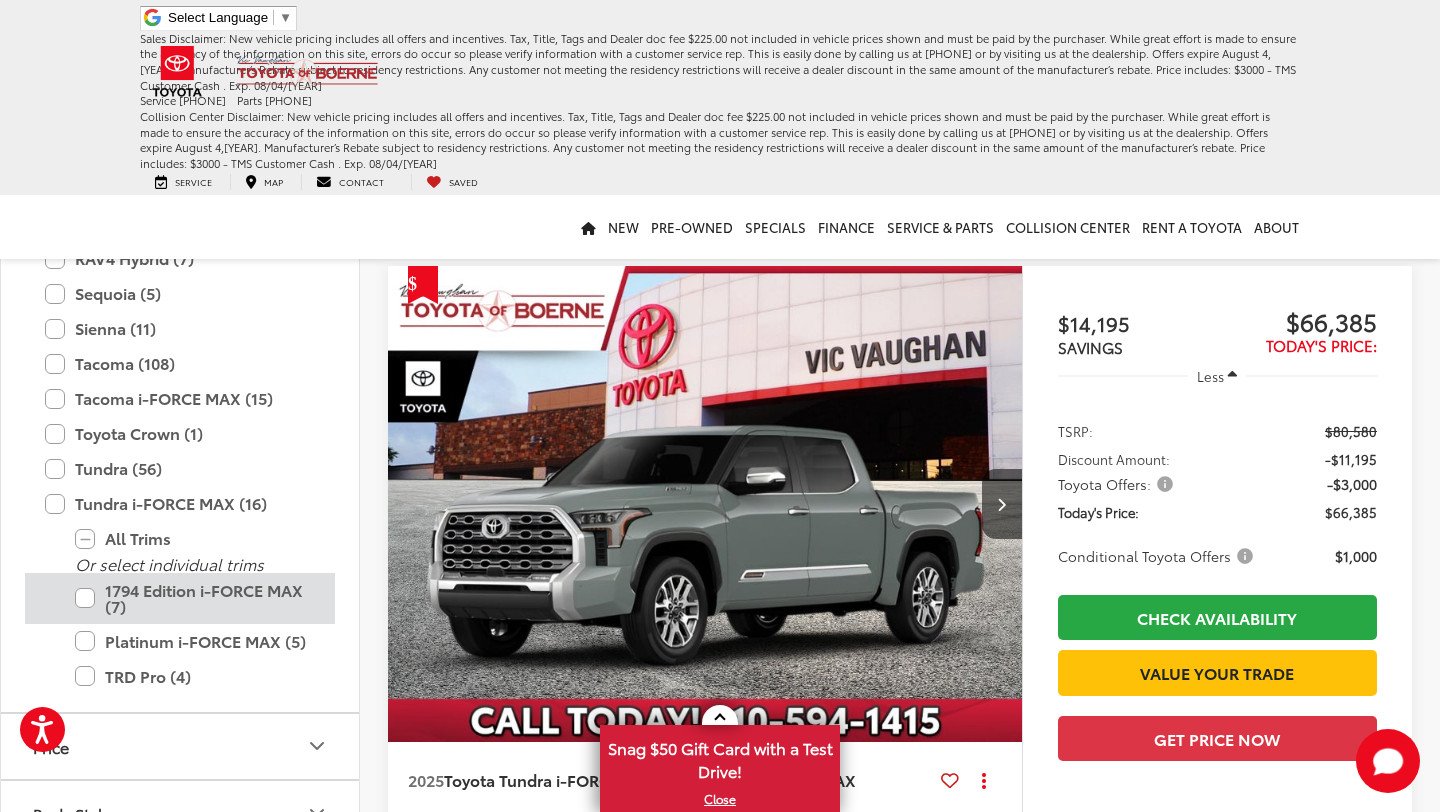 click on "1794 Edition i-FORCE MAX (7)" at bounding box center (195, 598) 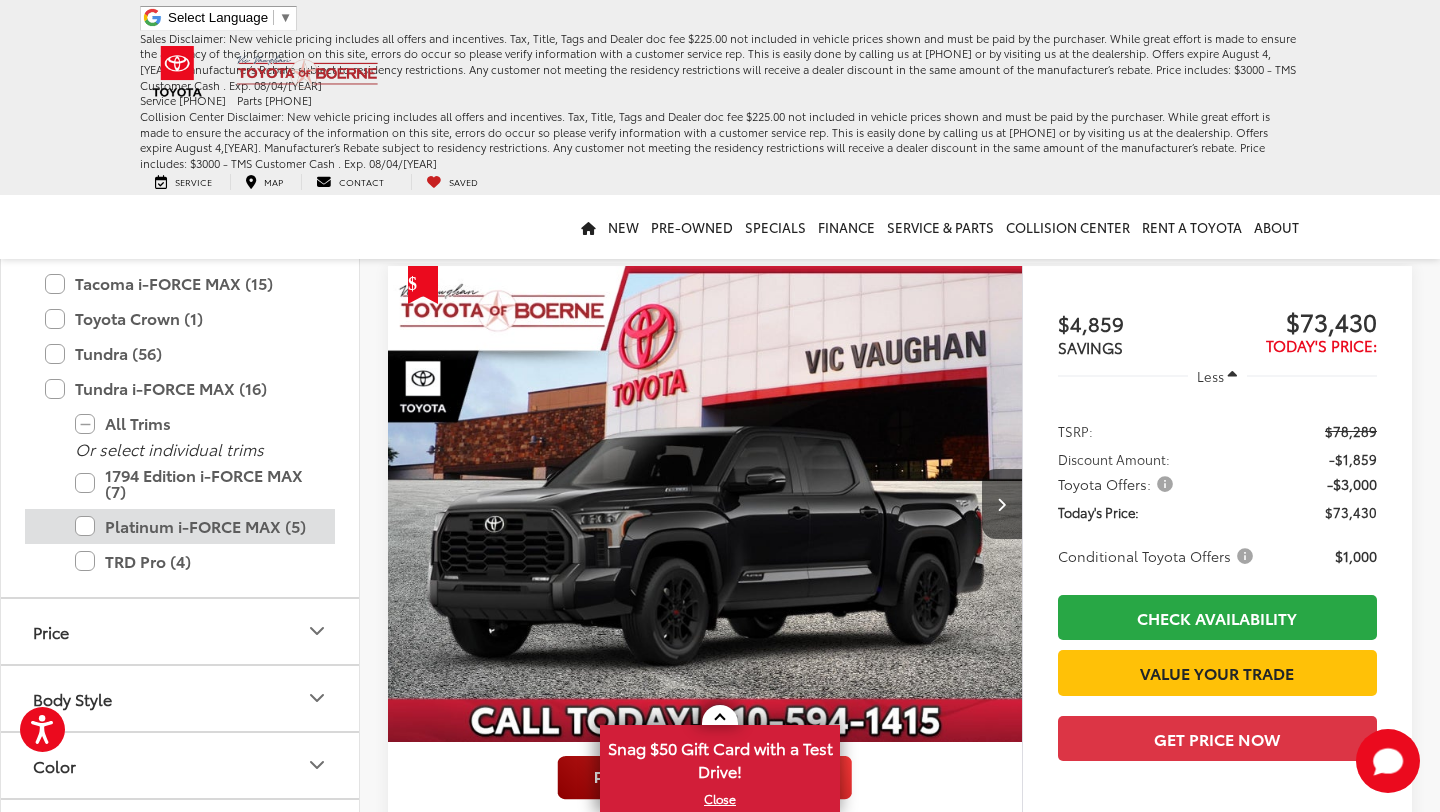scroll, scrollTop: 1240, scrollLeft: 0, axis: vertical 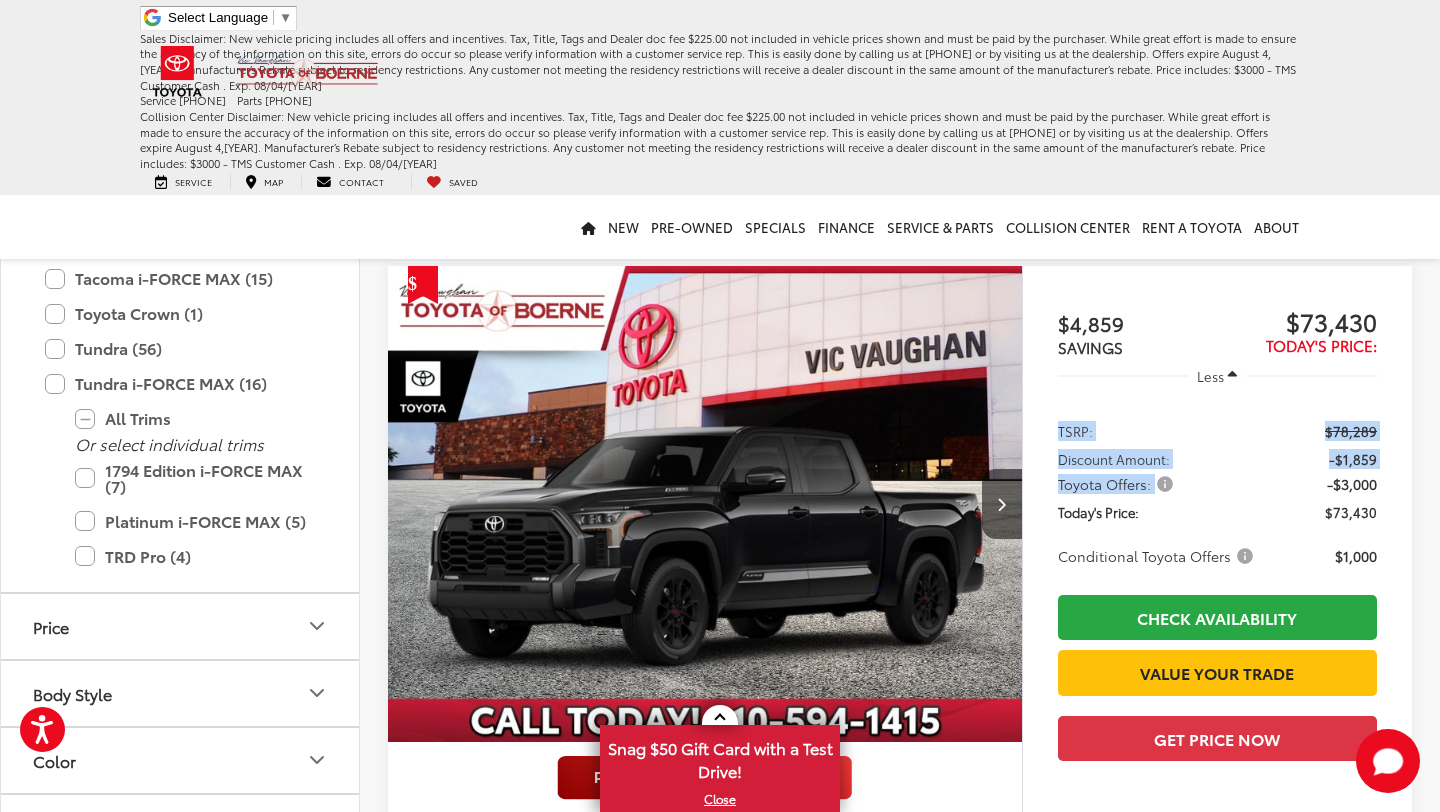 drag, startPoint x: 1439, startPoint y: 399, endPoint x: 1439, endPoint y: 471, distance: 72 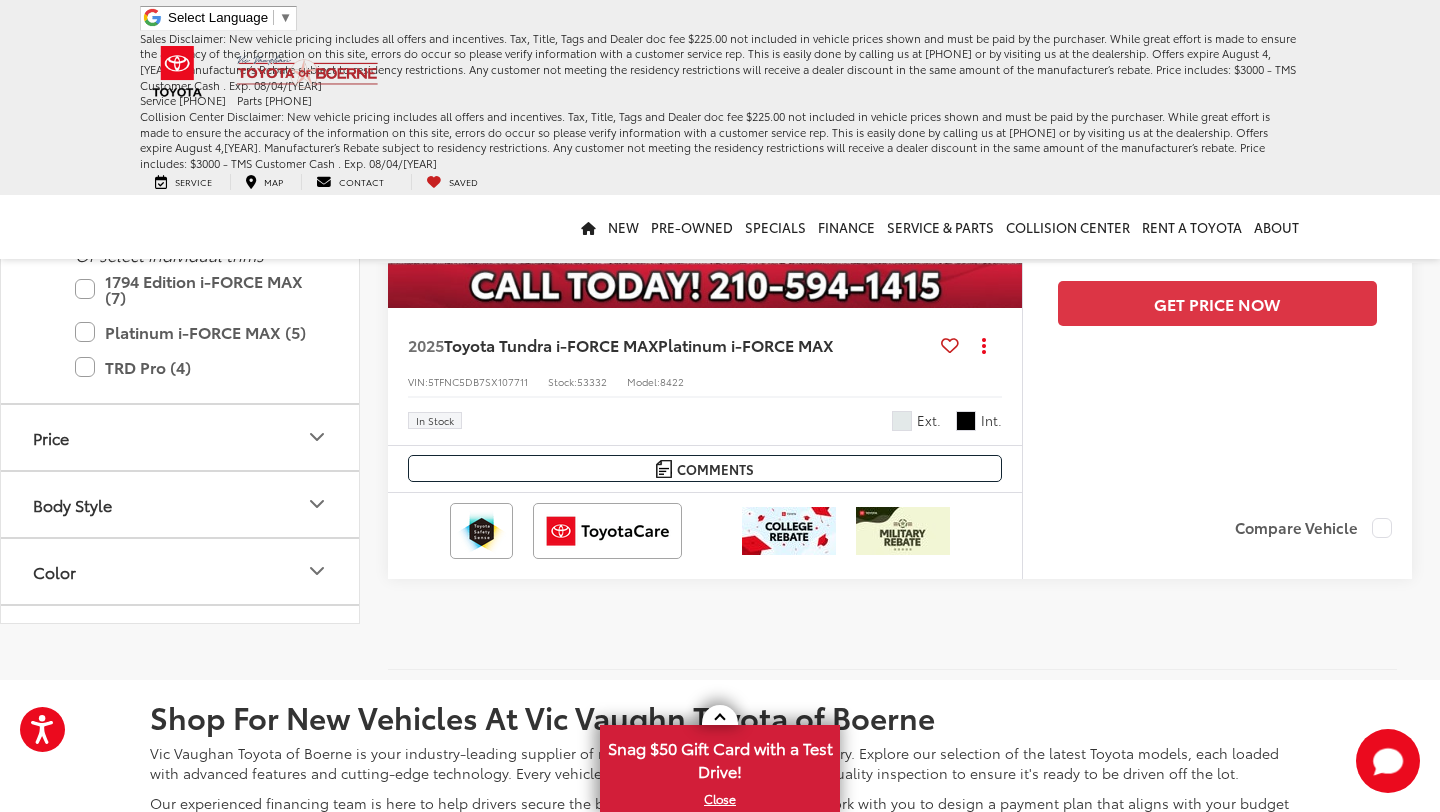scroll, scrollTop: 3974, scrollLeft: 0, axis: vertical 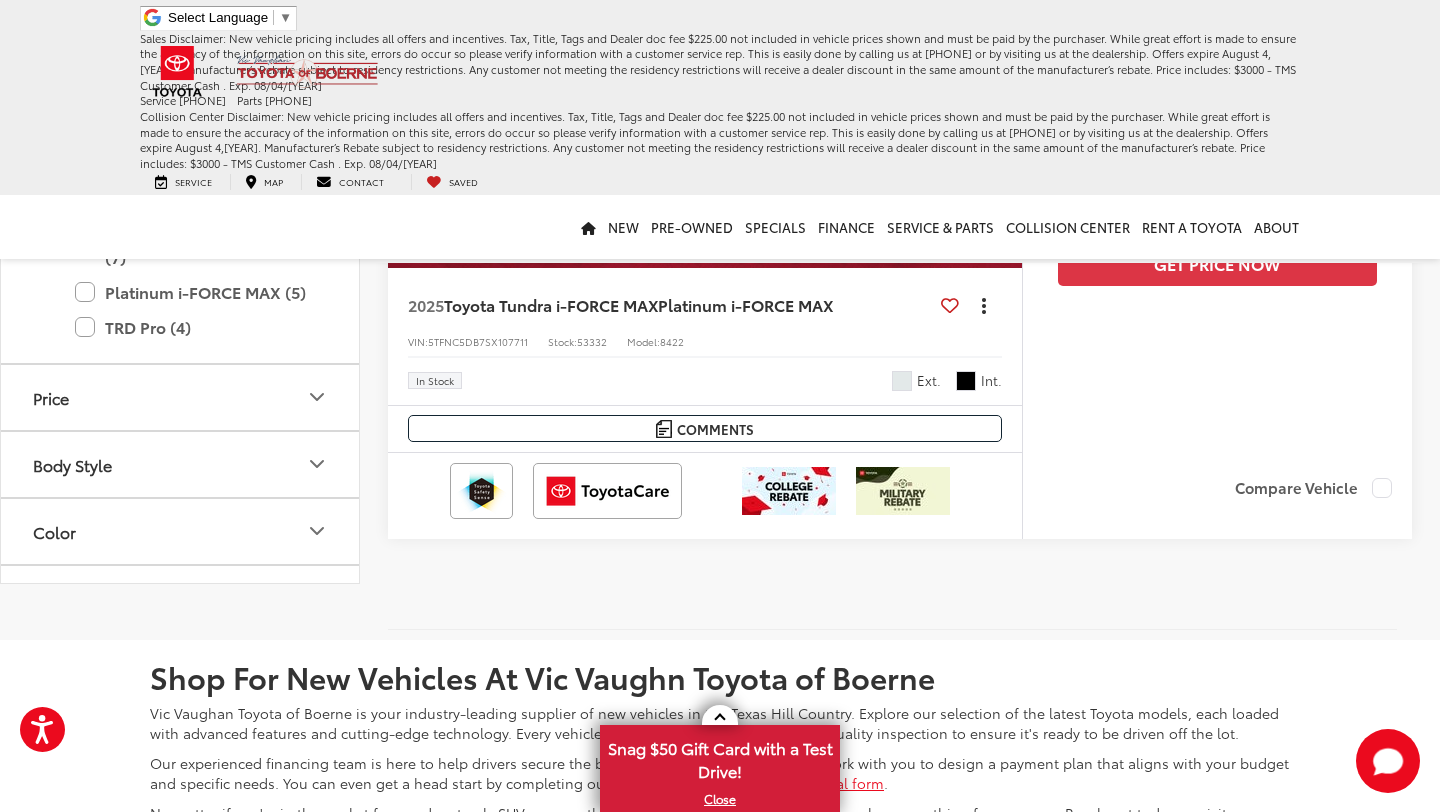 click at bounding box center [984, 311] 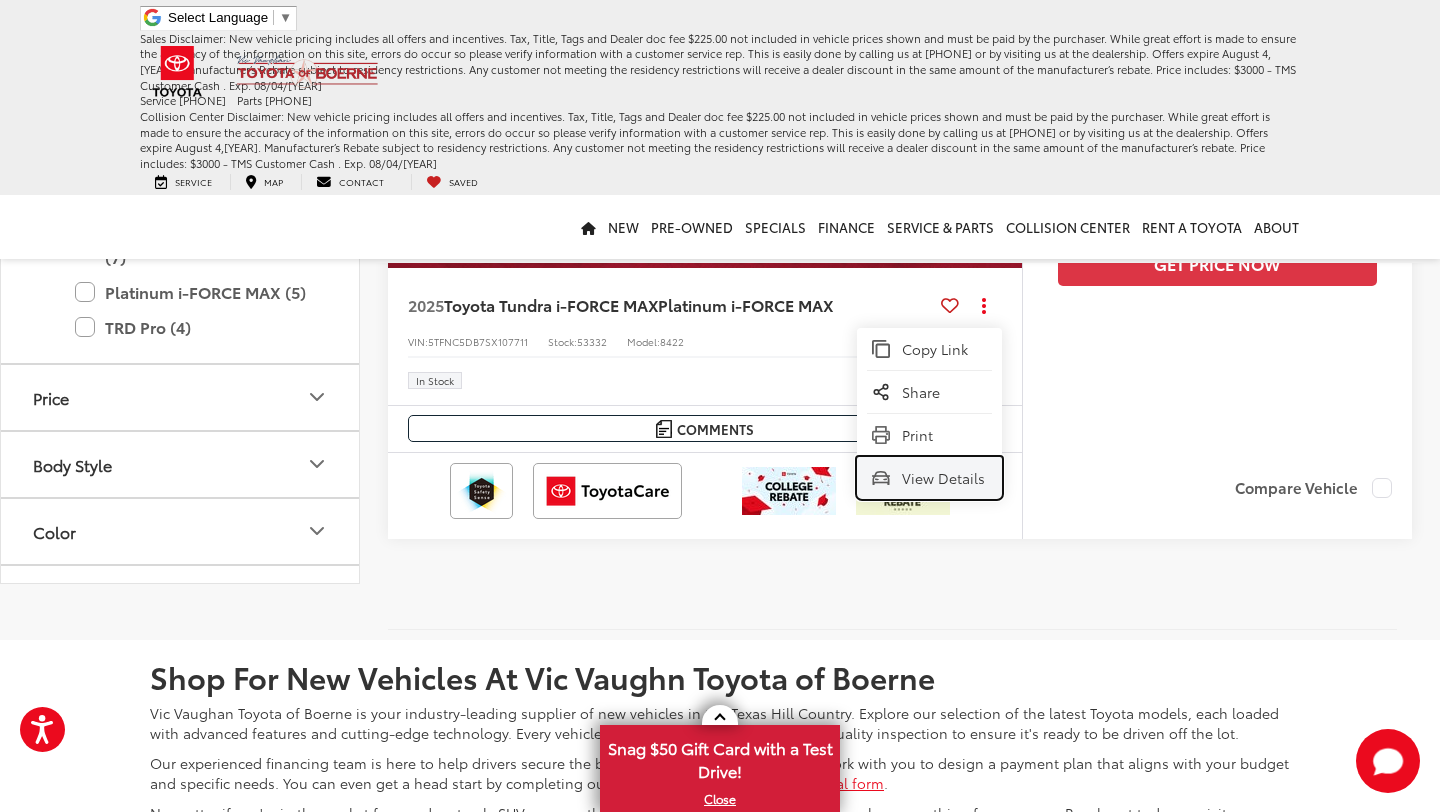 click on "View Details" at bounding box center [944, 478] 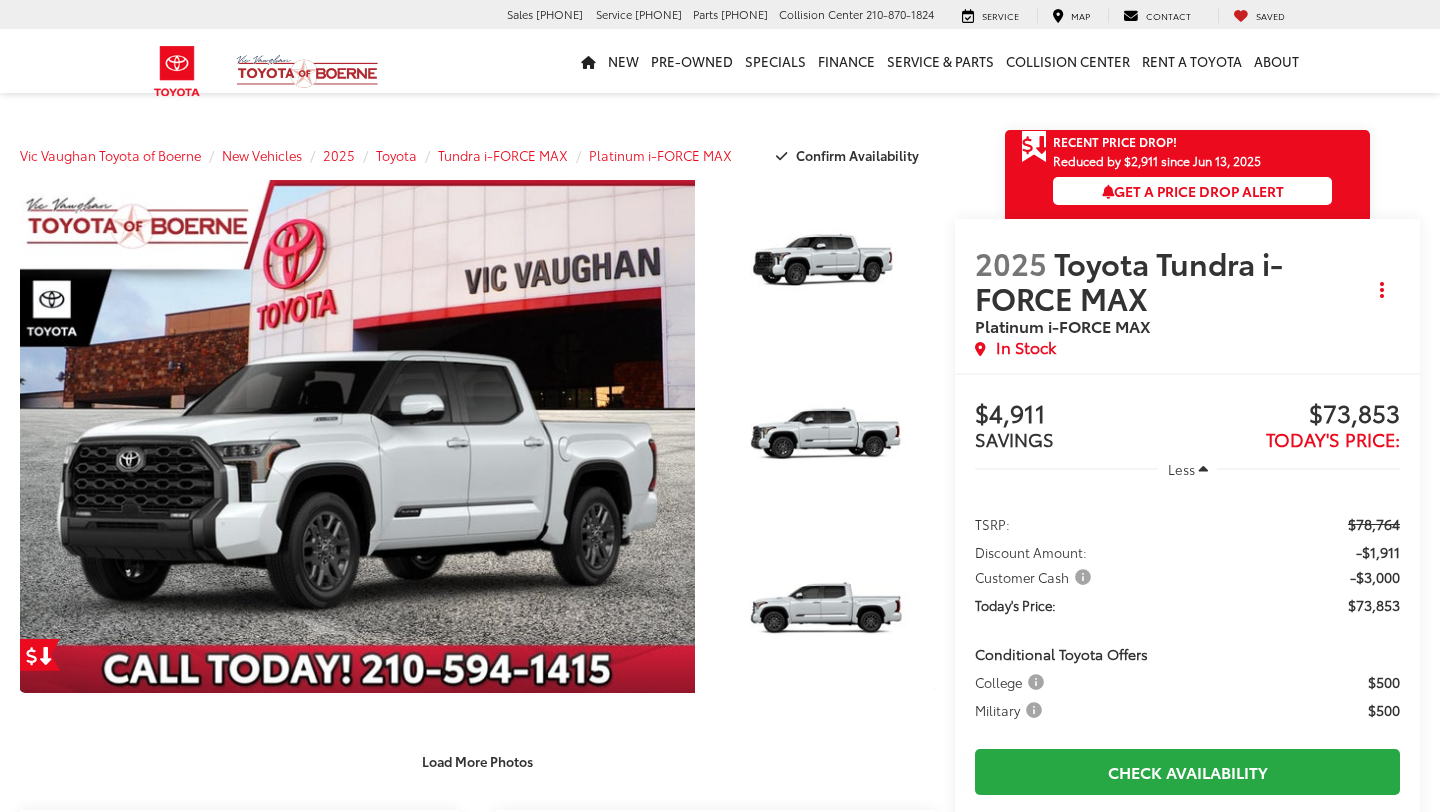 scroll, scrollTop: 0, scrollLeft: 0, axis: both 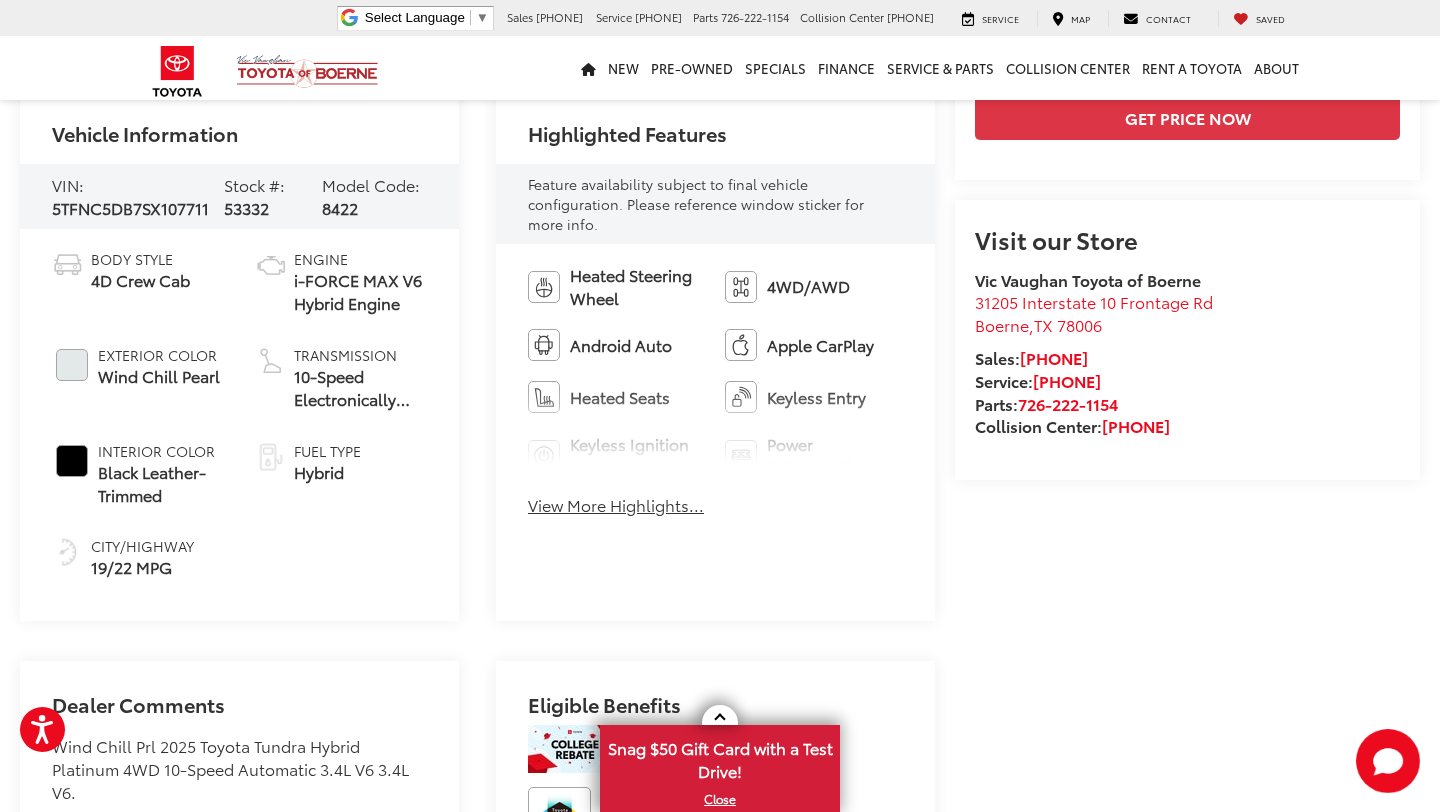 click on "View More Highlights..." at bounding box center [616, 505] 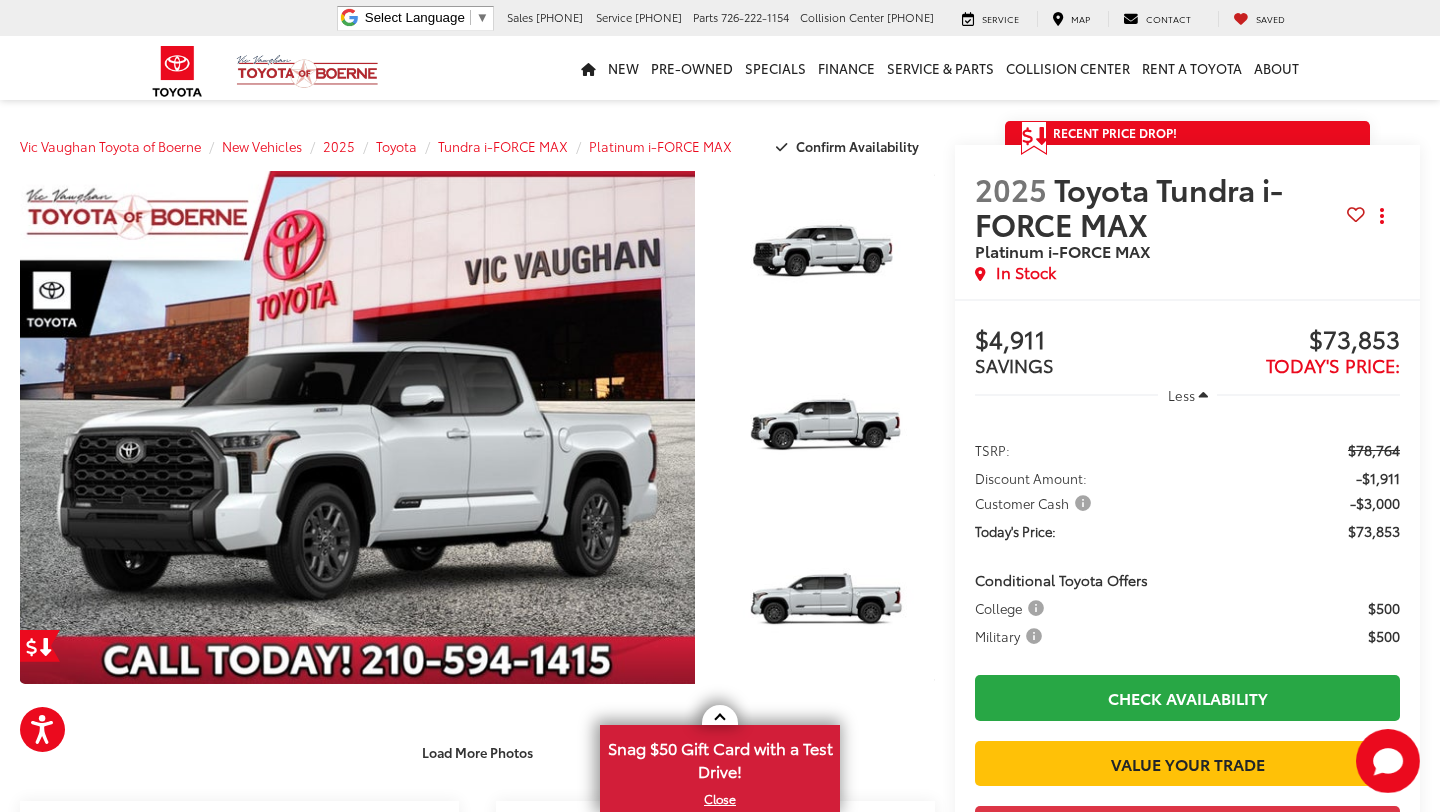 scroll, scrollTop: 0, scrollLeft: 0, axis: both 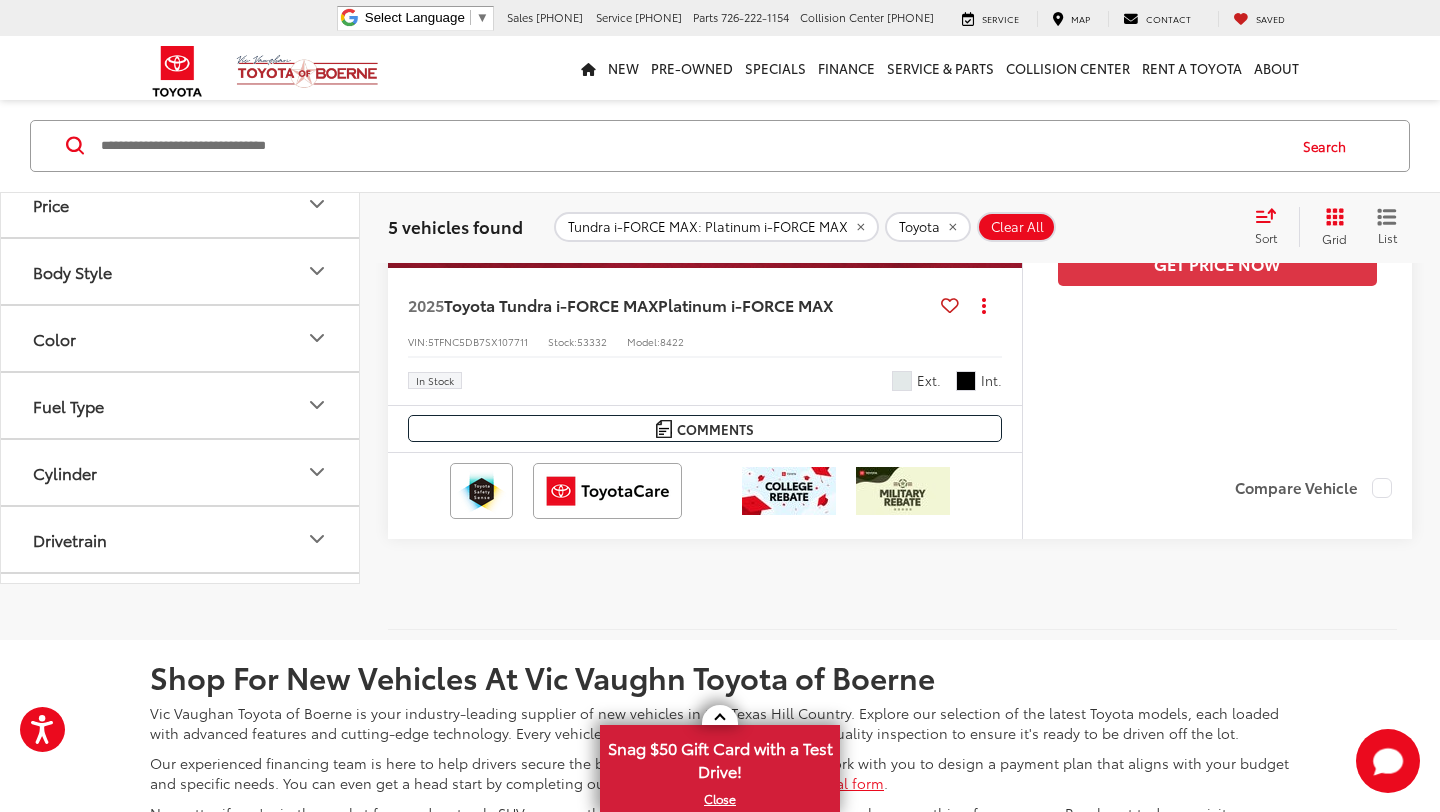 click 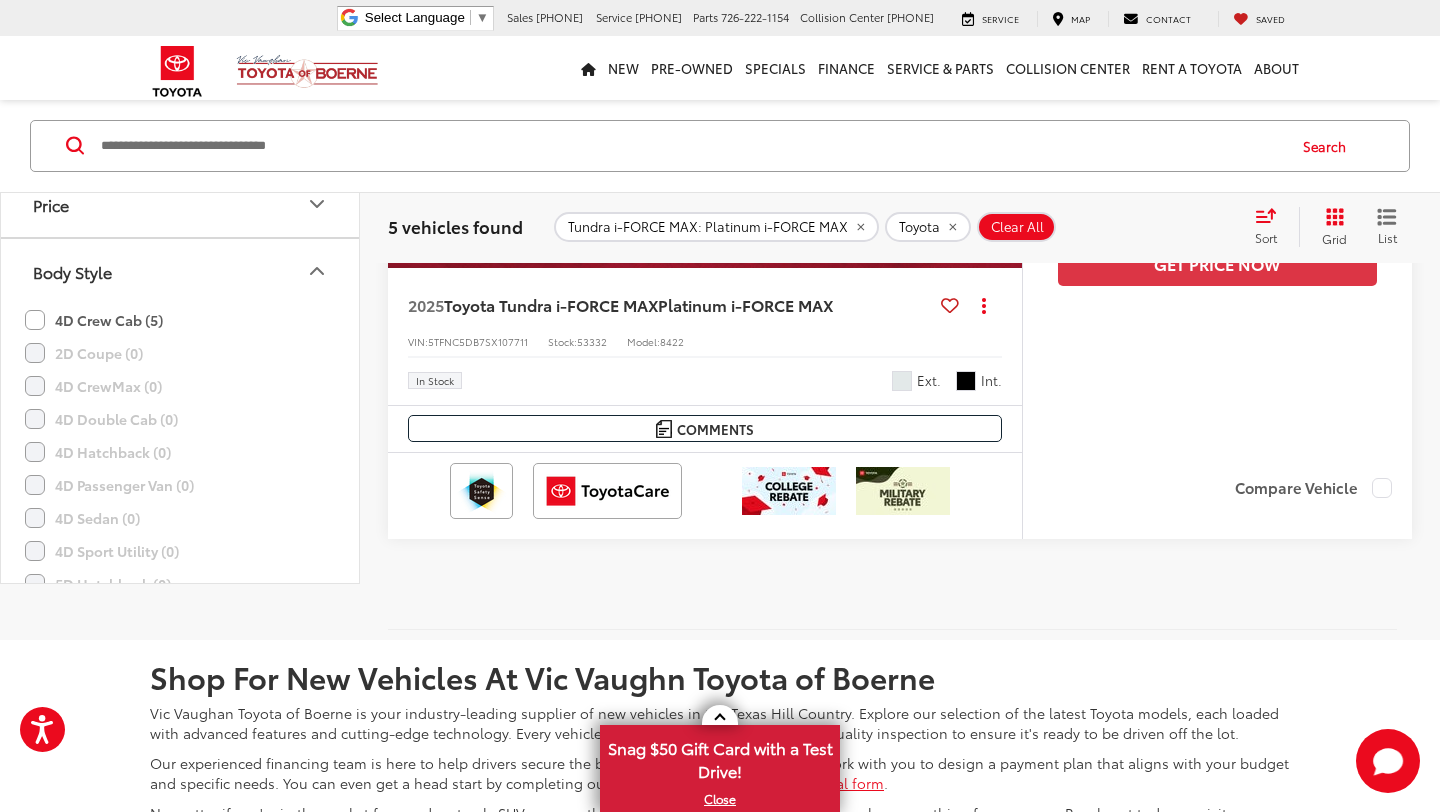 click on "4D Crew Cab (5)" 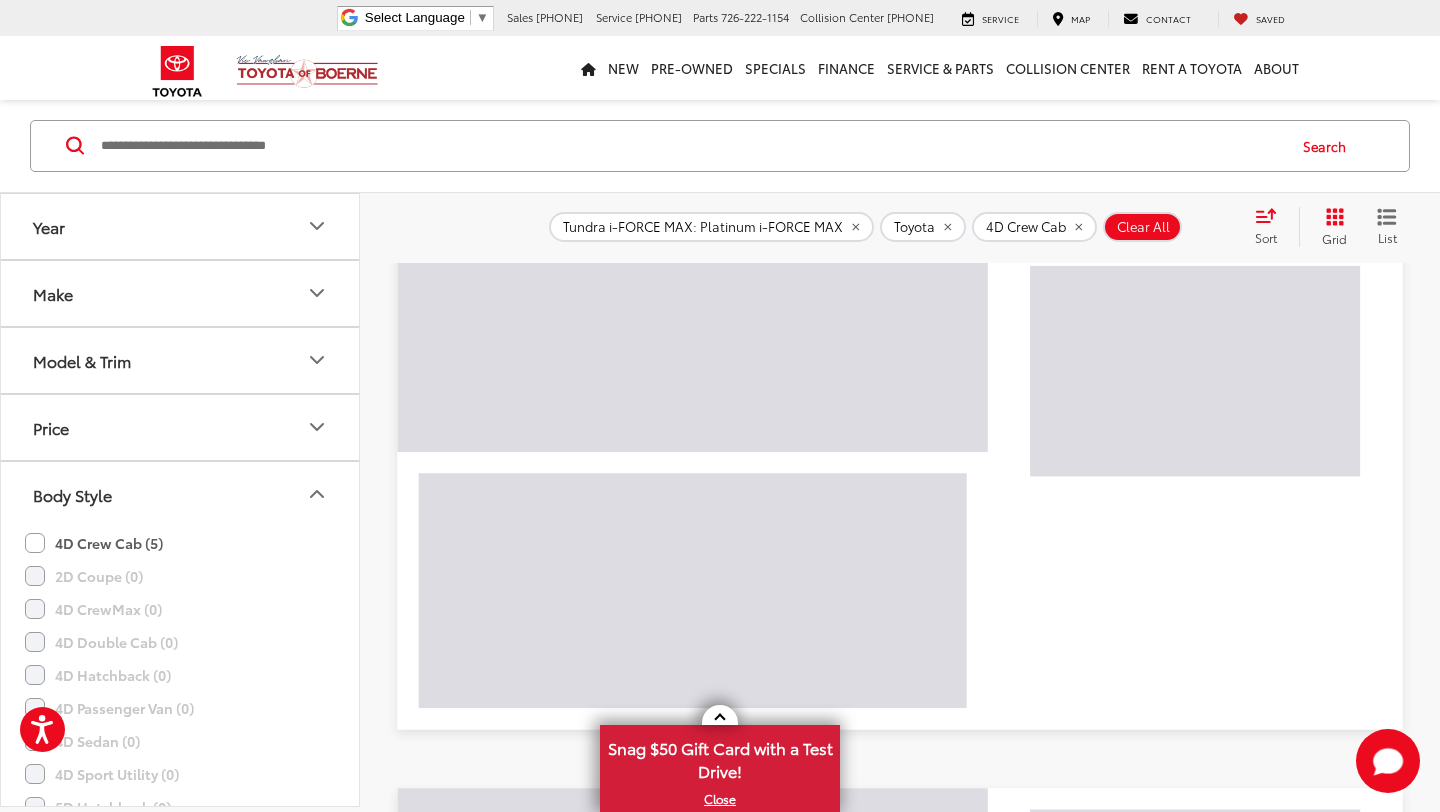 scroll, scrollTop: 174, scrollLeft: 0, axis: vertical 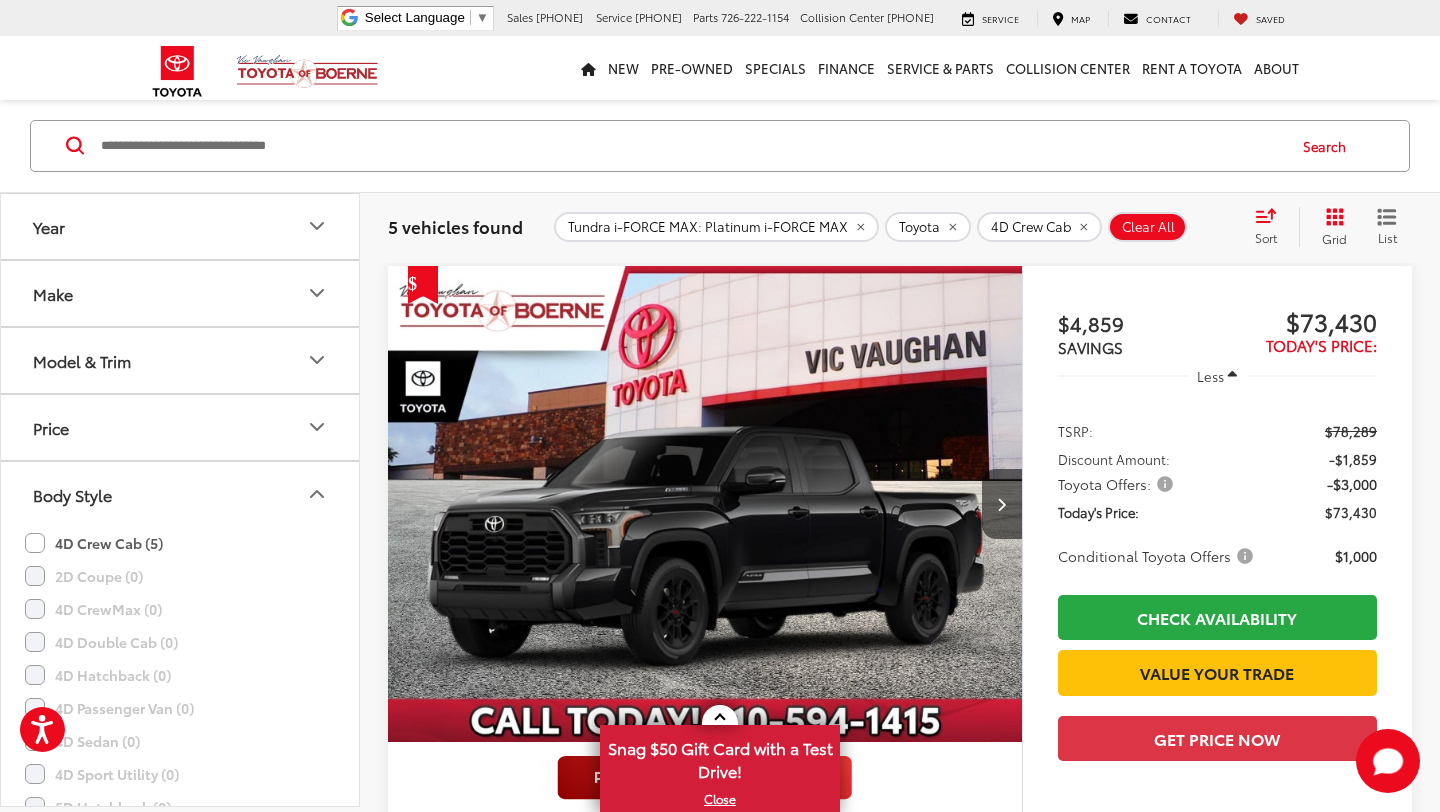 click 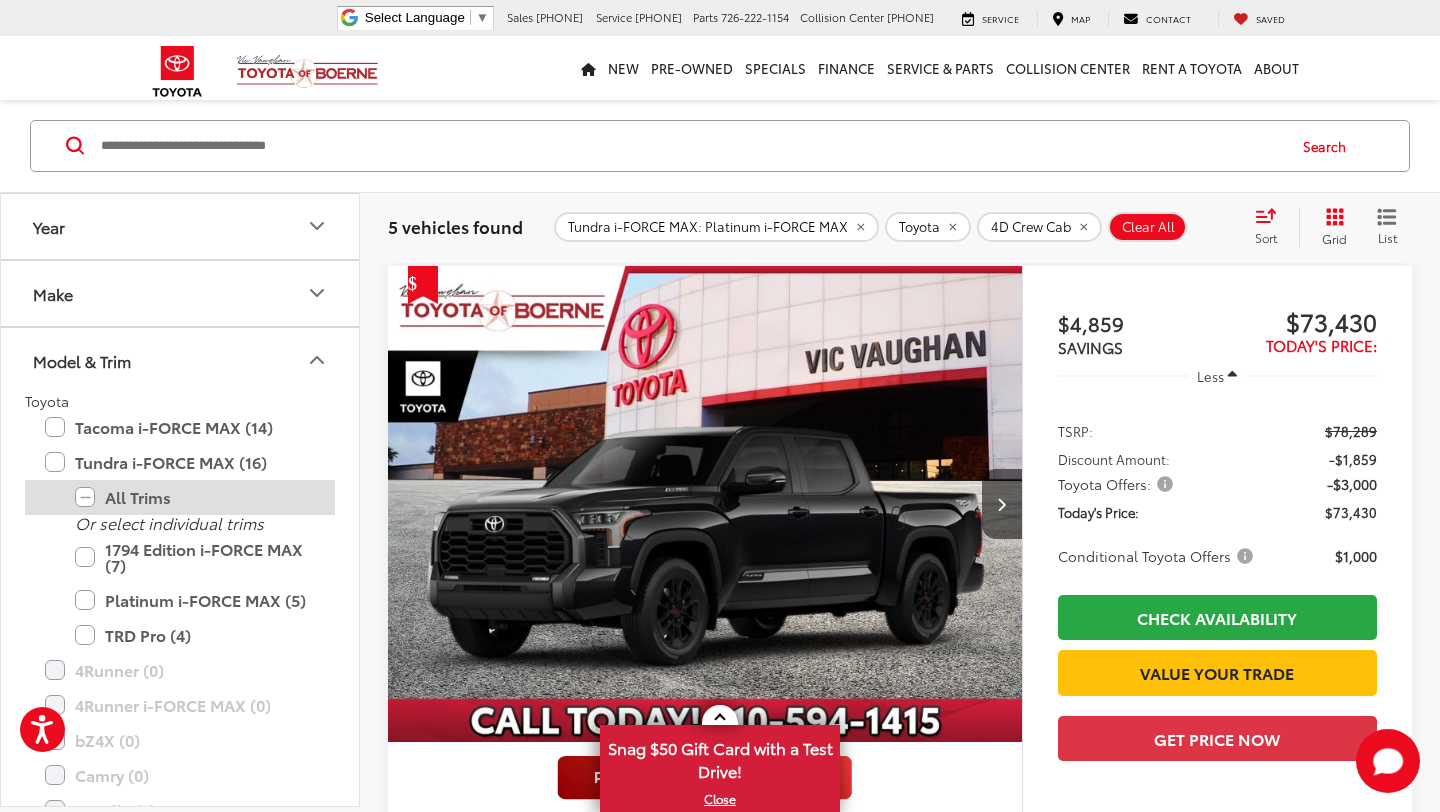 click on "All Trims" at bounding box center (195, 497) 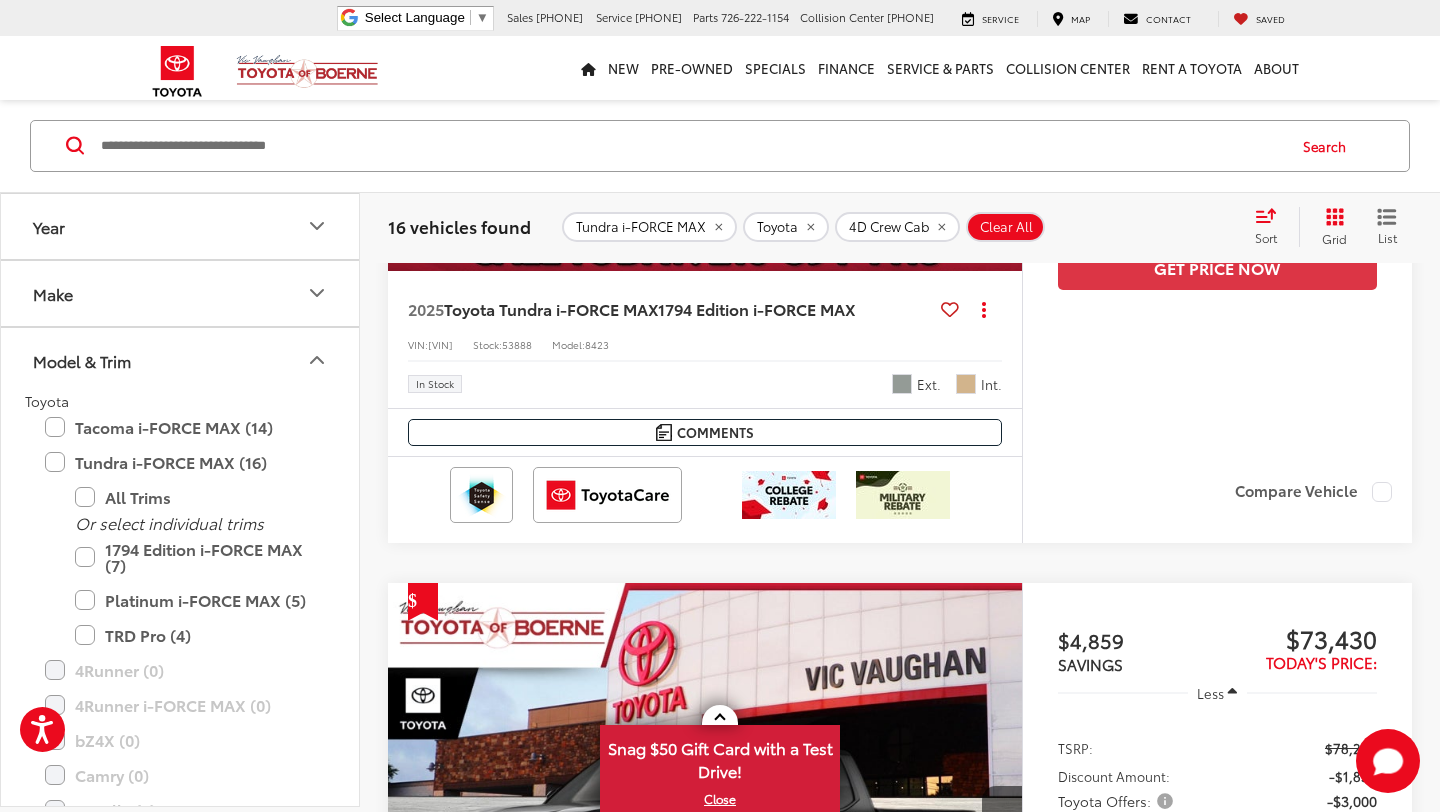 scroll, scrollTop: 654, scrollLeft: 0, axis: vertical 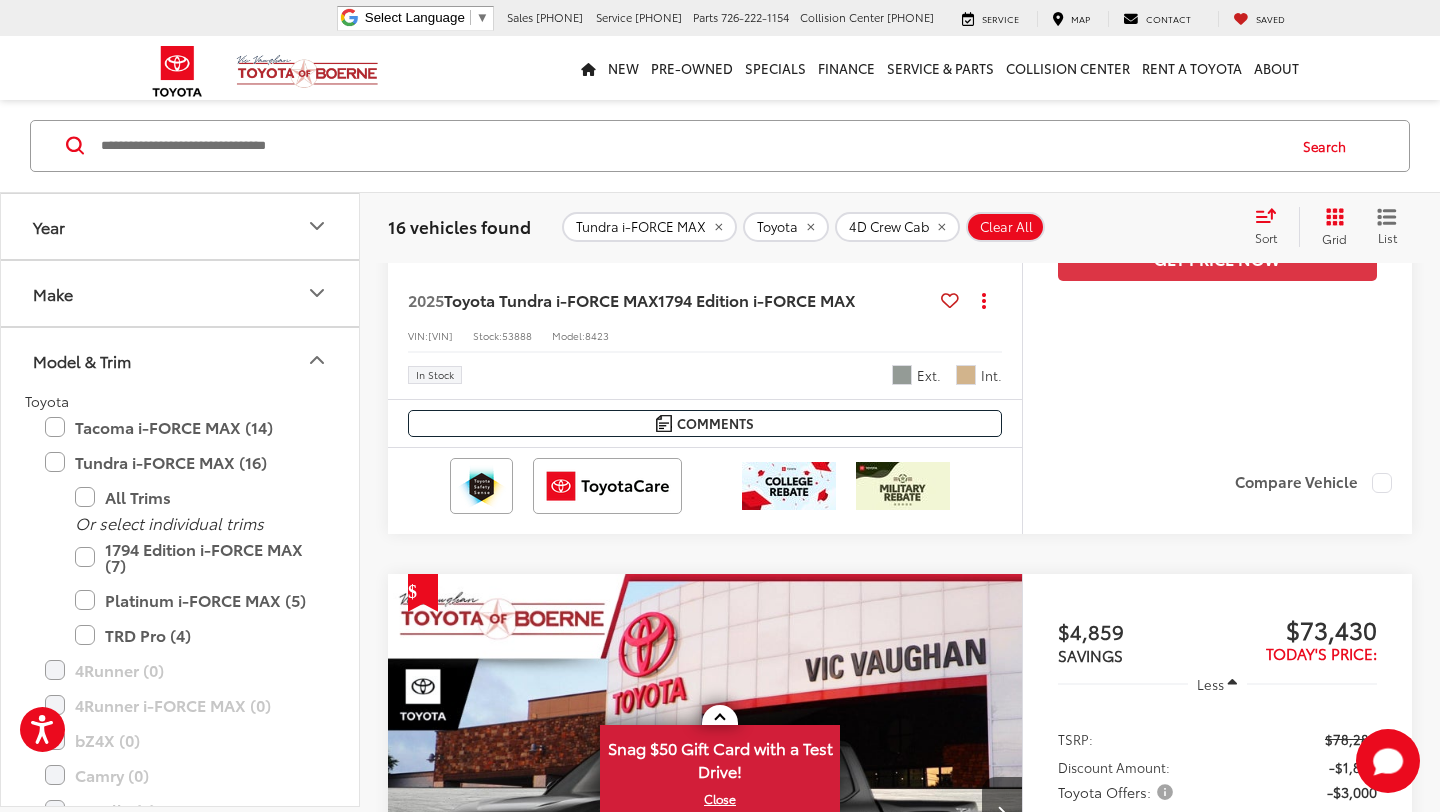 click on "Clear All" at bounding box center [1006, 227] 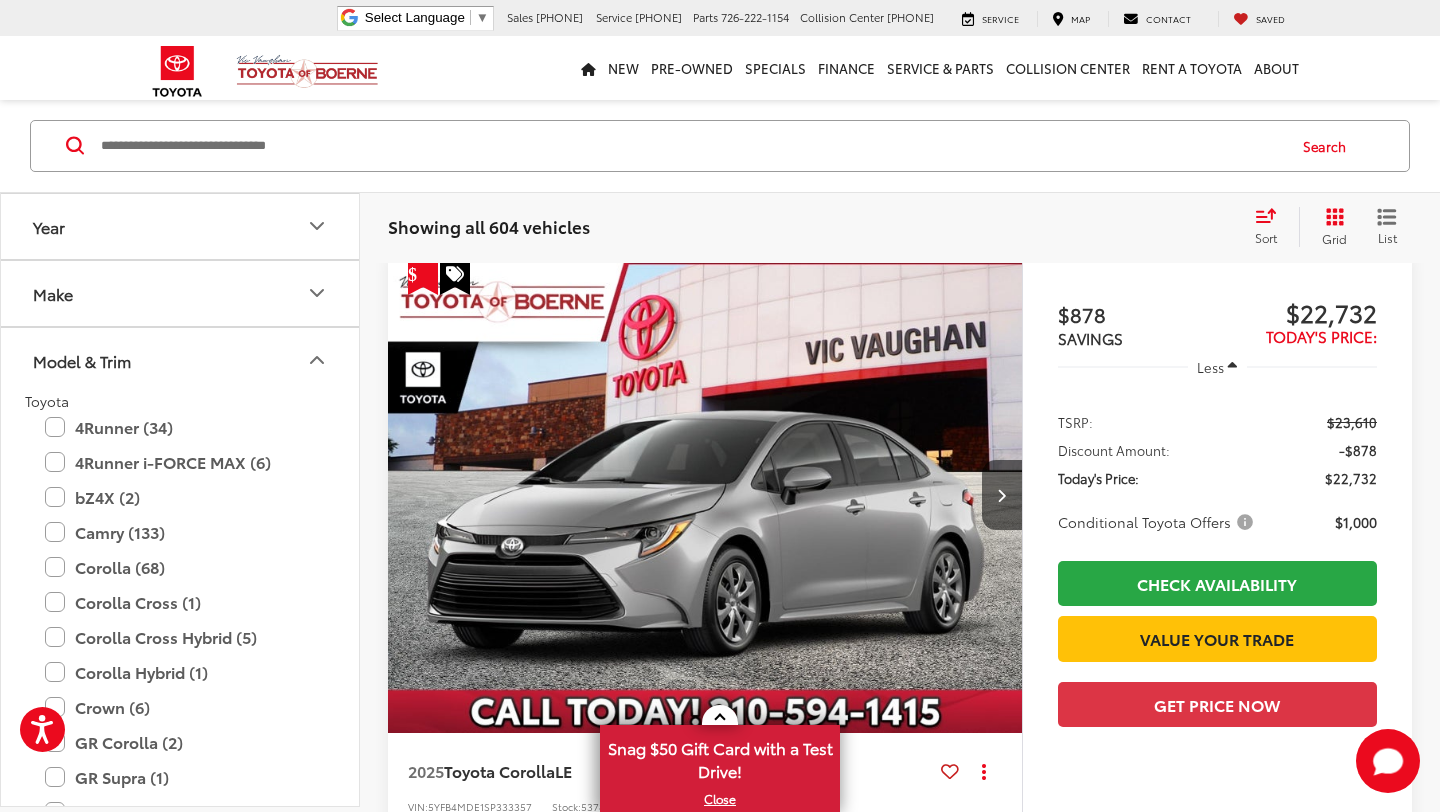scroll, scrollTop: 174, scrollLeft: 0, axis: vertical 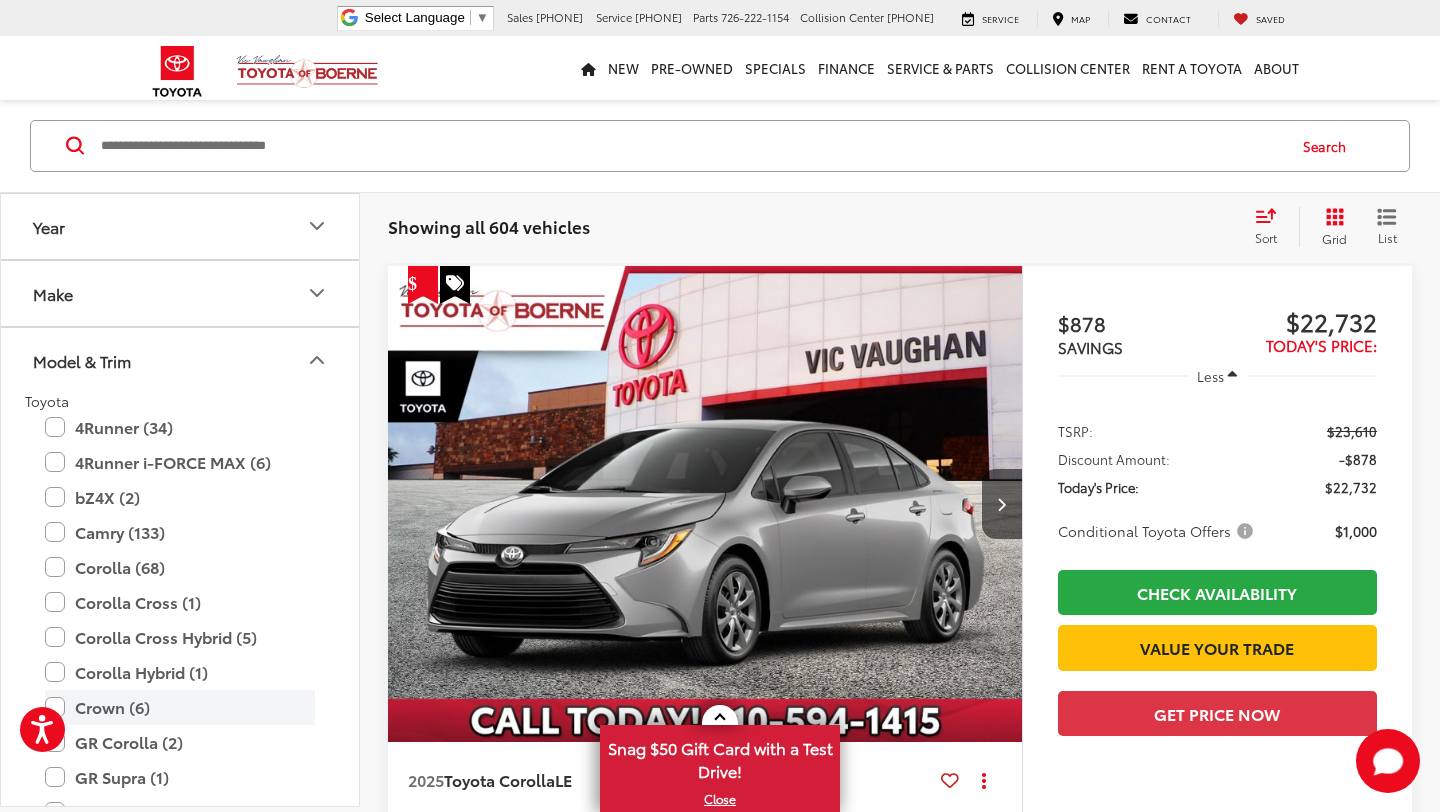 click on "Crown (6)" at bounding box center (180, 707) 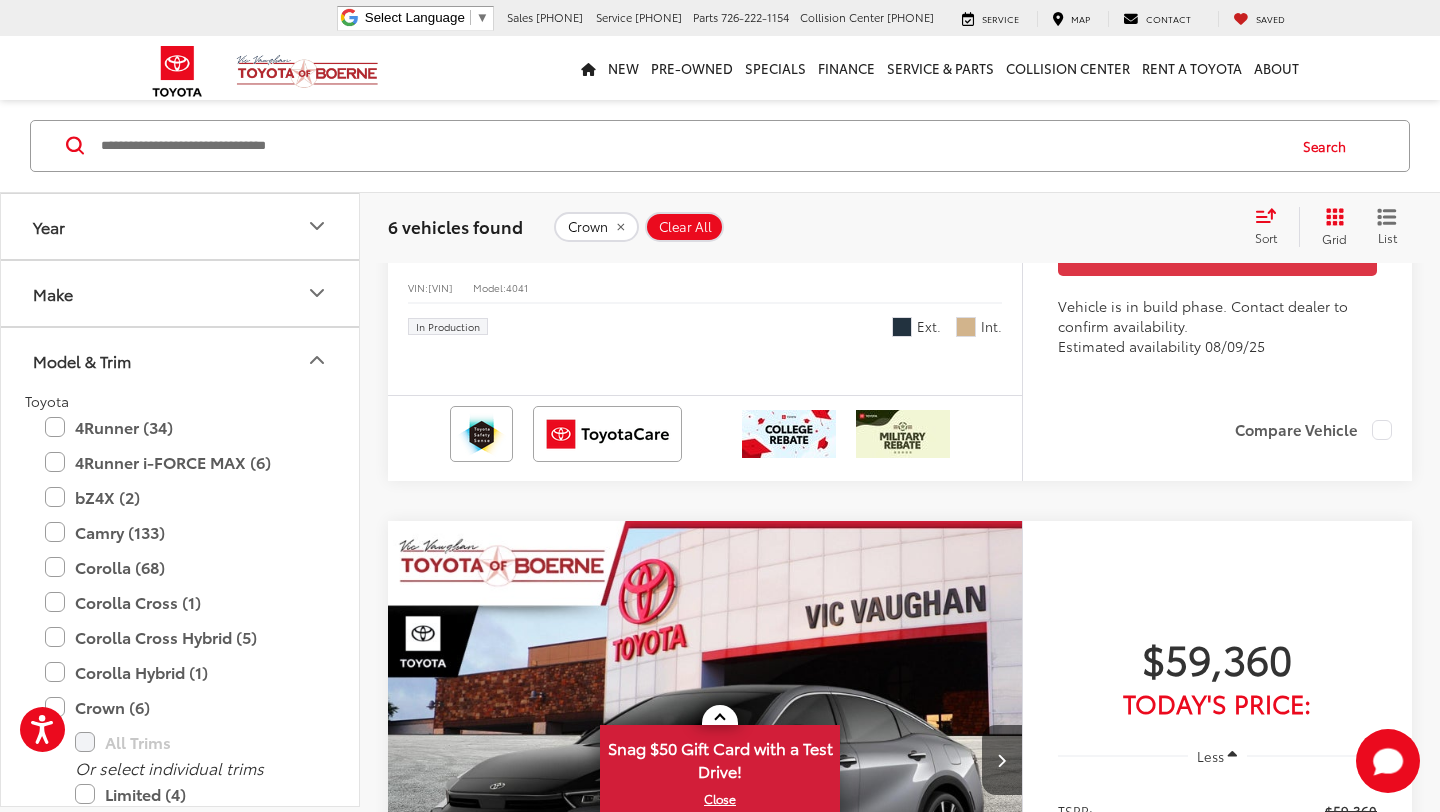 scroll, scrollTop: 3814, scrollLeft: 0, axis: vertical 